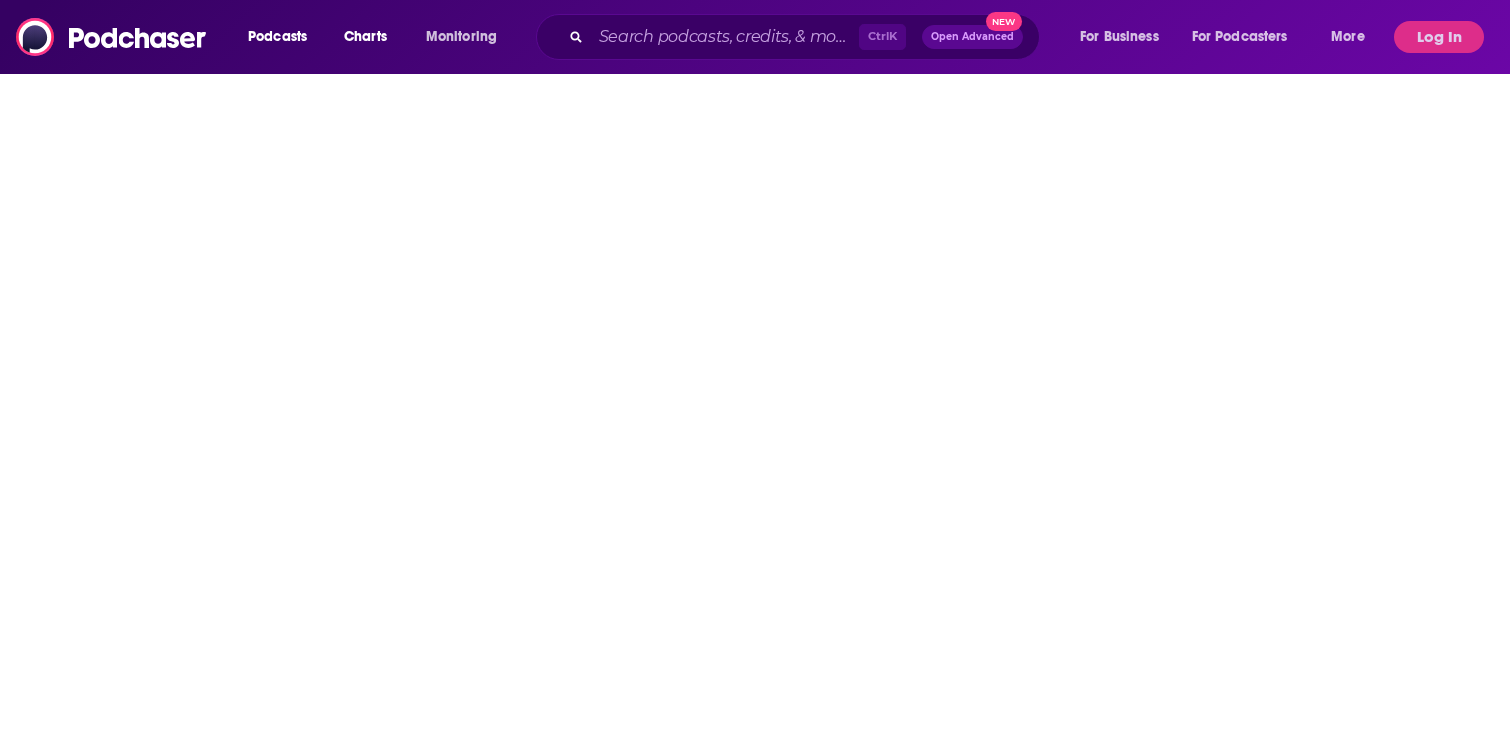 scroll, scrollTop: 0, scrollLeft: 0, axis: both 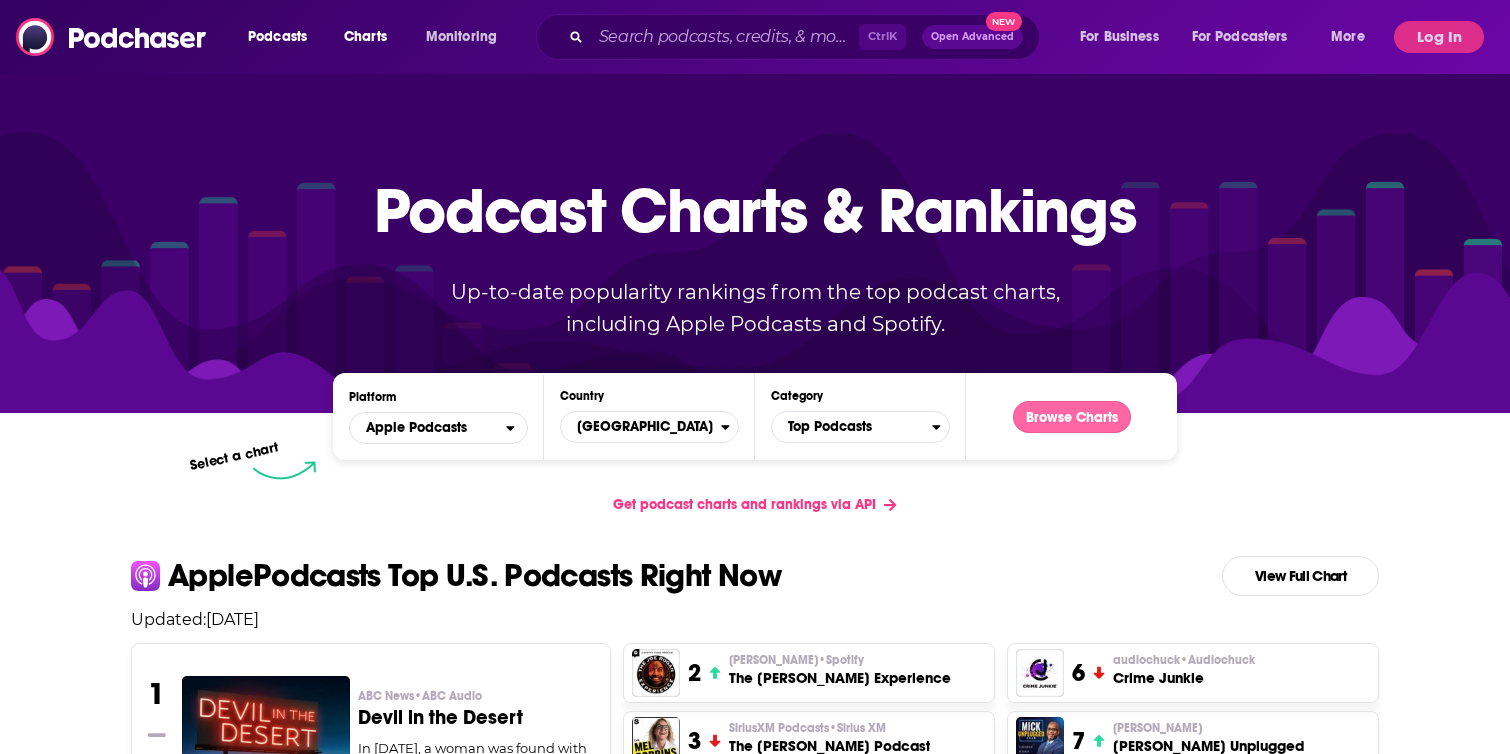 click on "Browse Charts" at bounding box center (1072, 417) 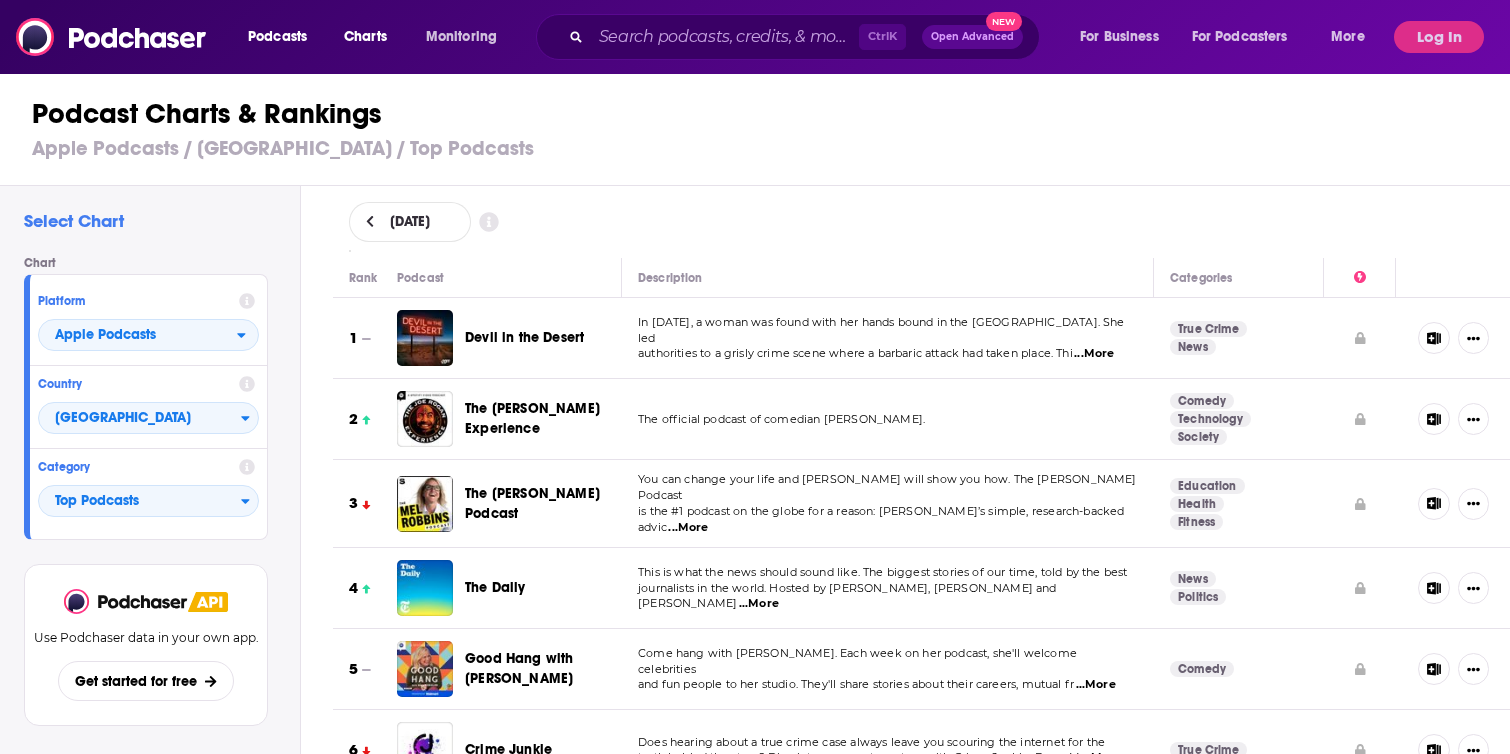 click on "Podcast Charts & Rankings" at bounding box center [763, 114] 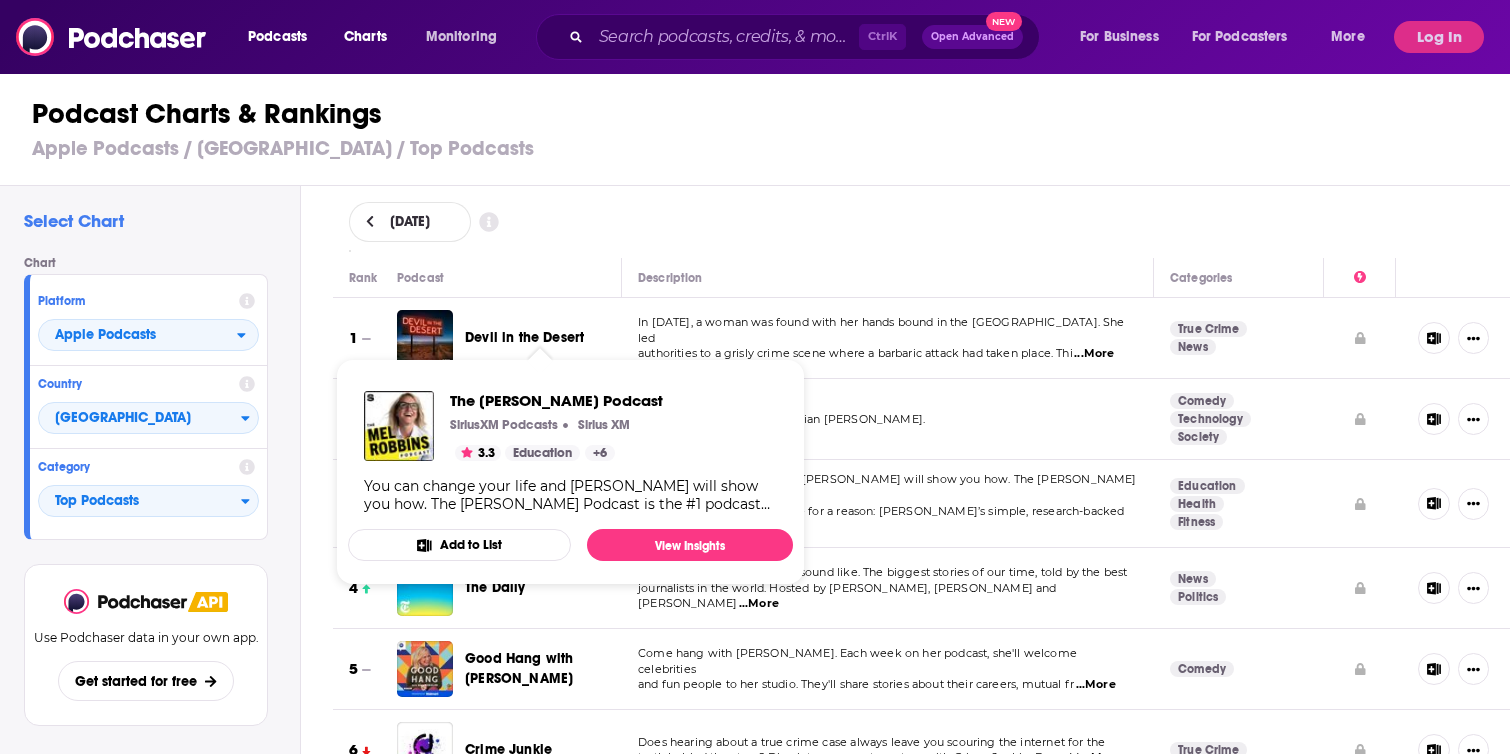 scroll, scrollTop: 181, scrollLeft: 0, axis: vertical 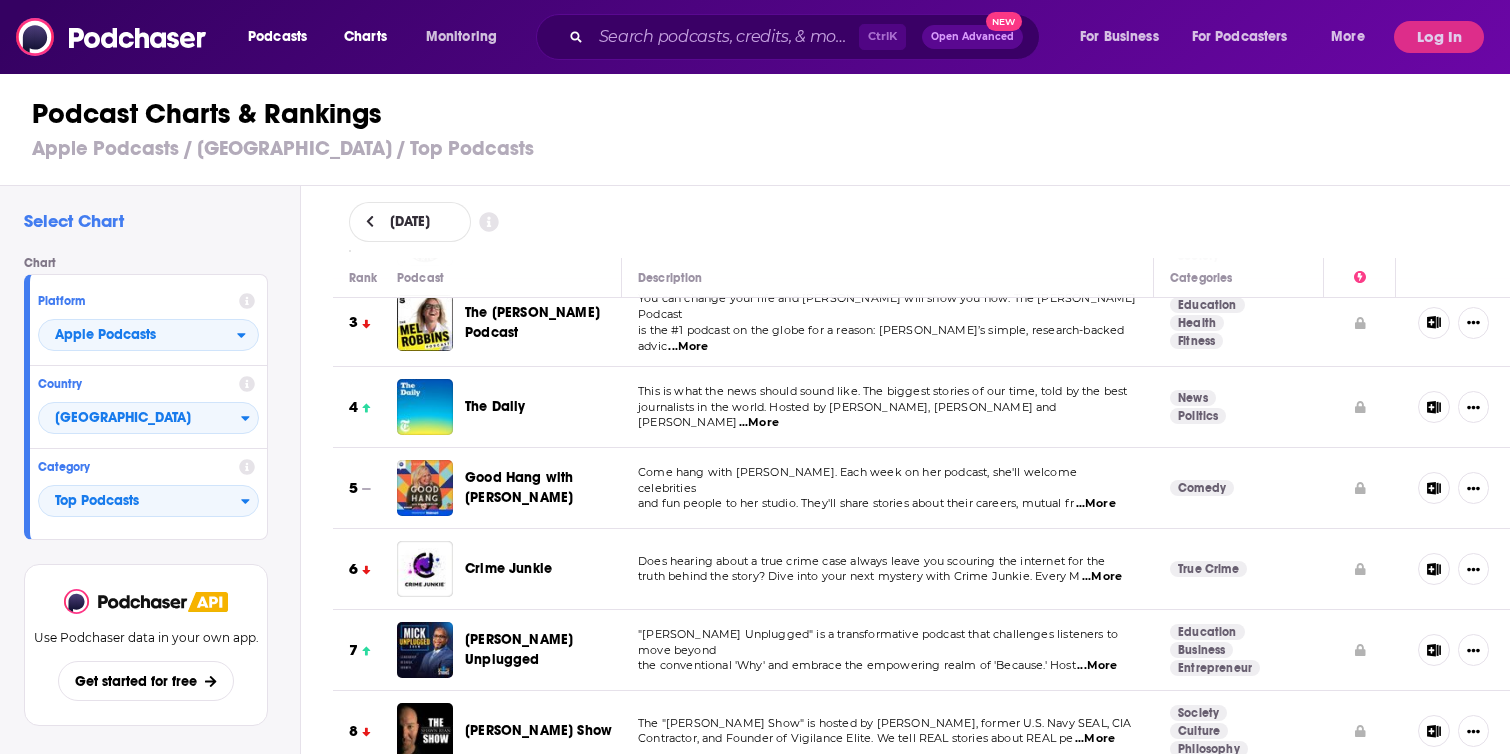click on "Podcast Charts & Rankings Apple Podcasts / [GEOGRAPHIC_DATA] / Top Podcasts" at bounding box center [763, 129] 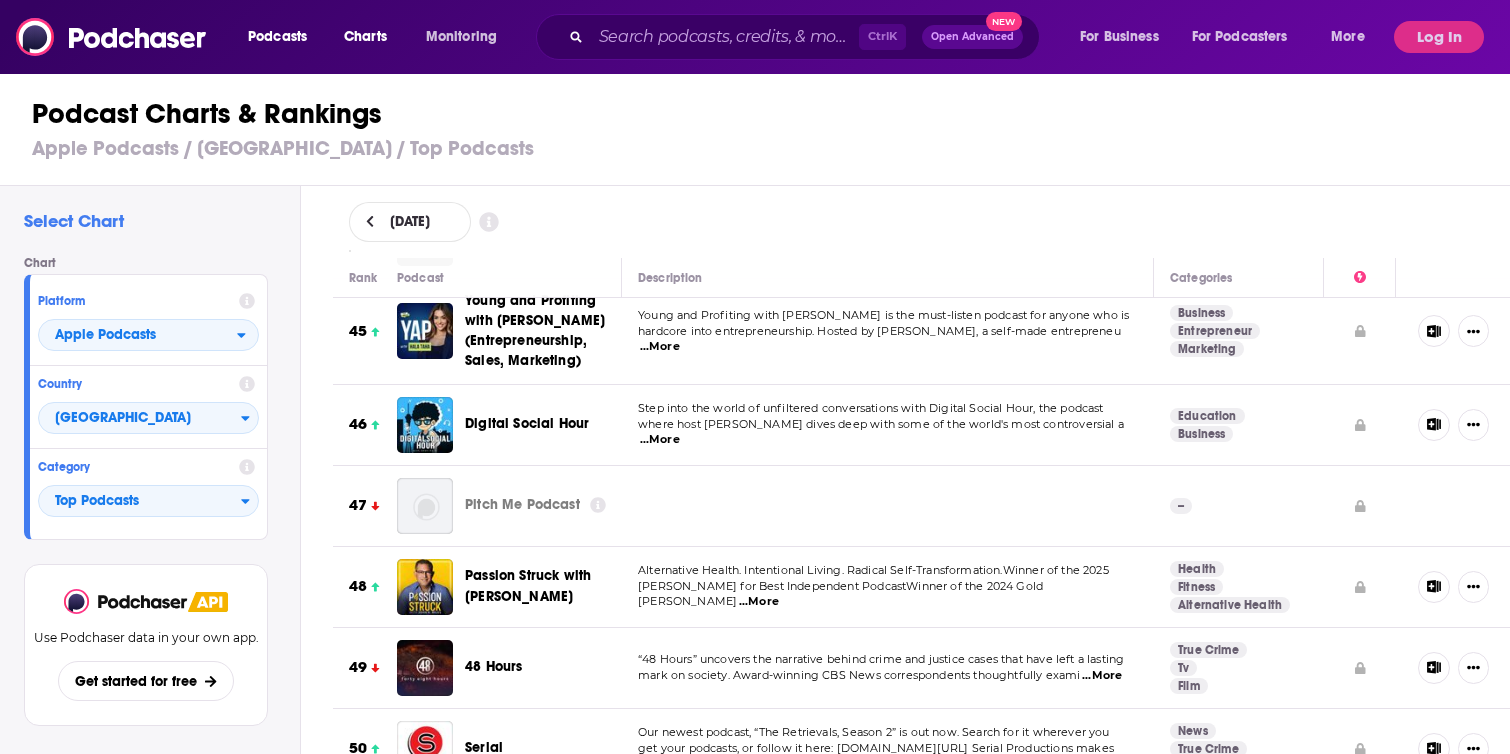 scroll, scrollTop: 3727, scrollLeft: 0, axis: vertical 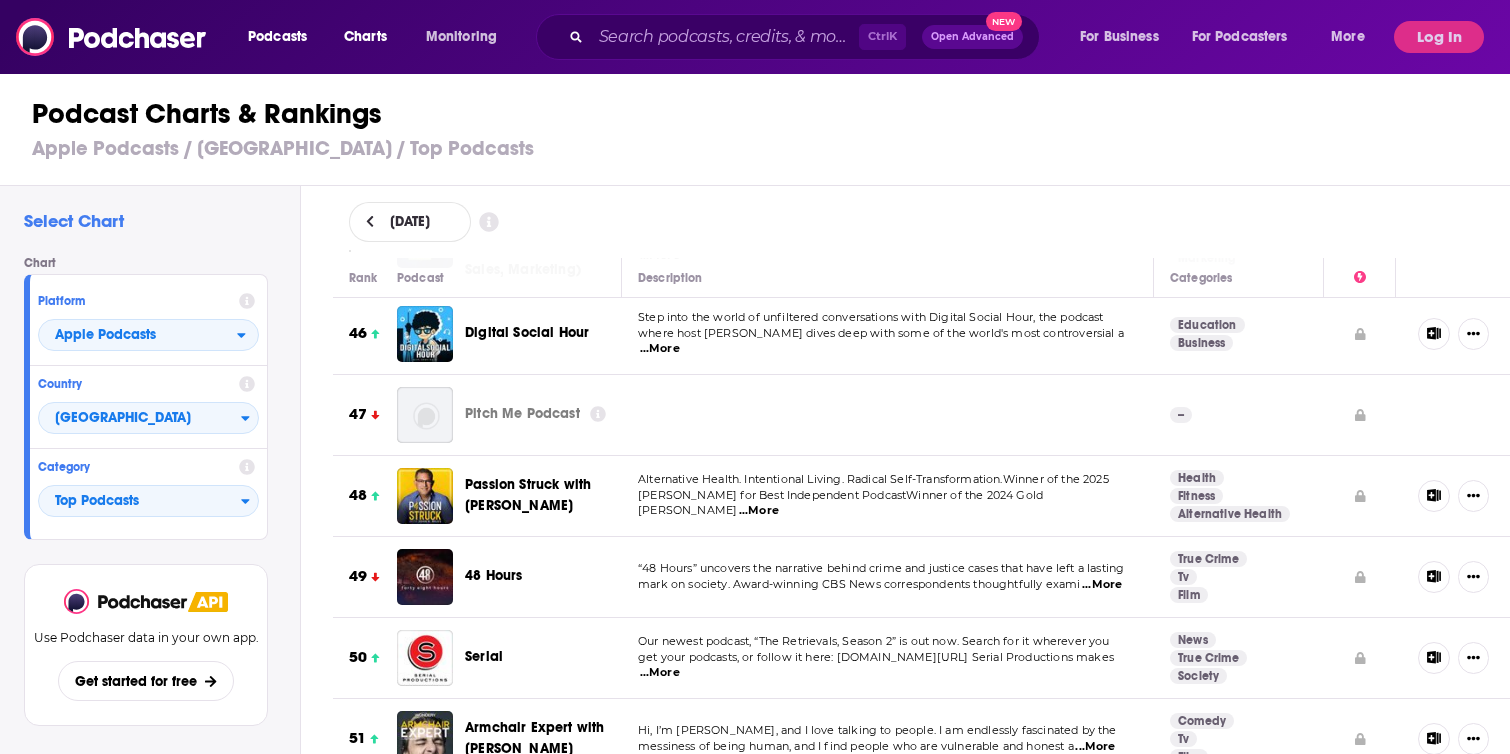 click on "Passion Struck with [PERSON_NAME]" at bounding box center [528, 494] 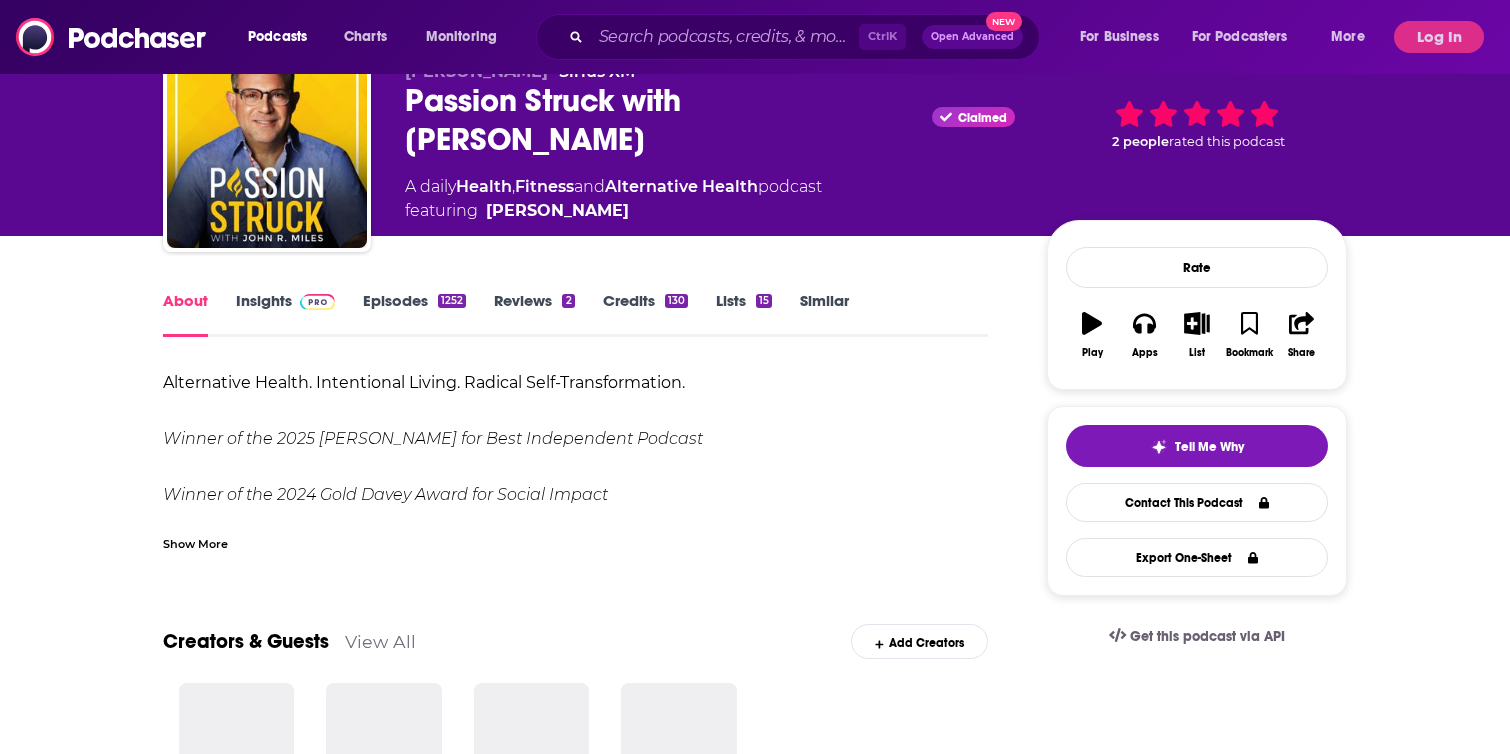 scroll, scrollTop: 0, scrollLeft: 0, axis: both 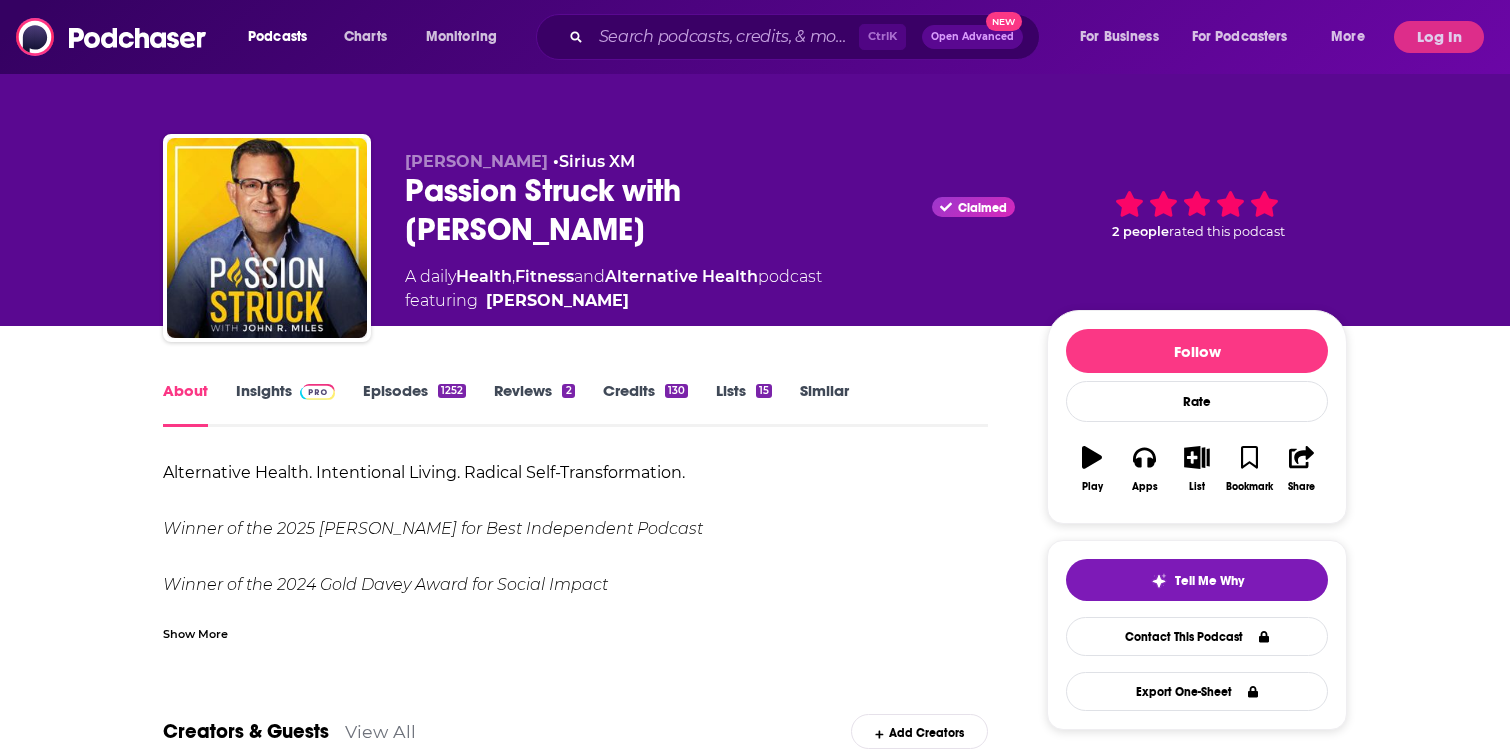 click on "Passion Struck with John R. Miles Claimed" at bounding box center [710, 210] 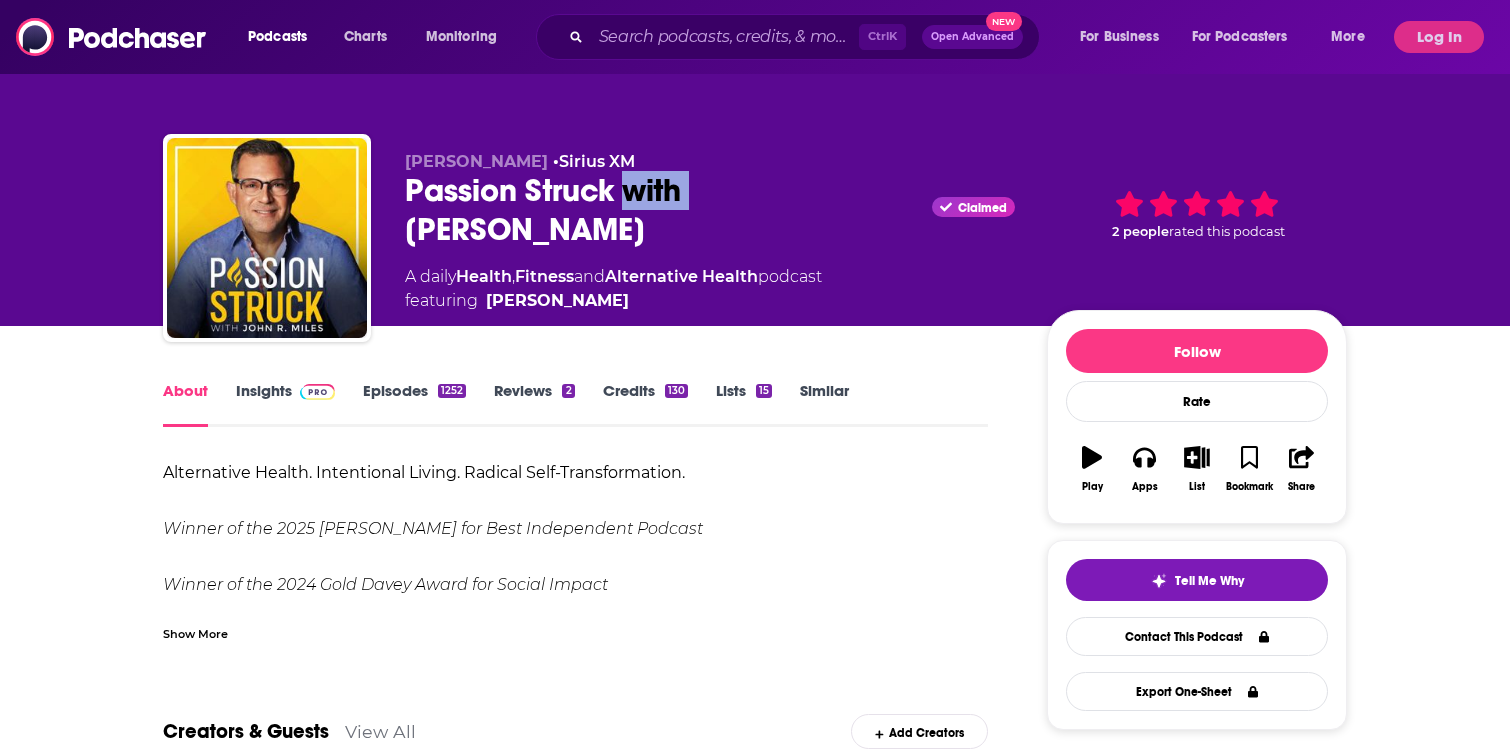 click on "Passion Struck with John R. Miles Claimed" at bounding box center (710, 210) 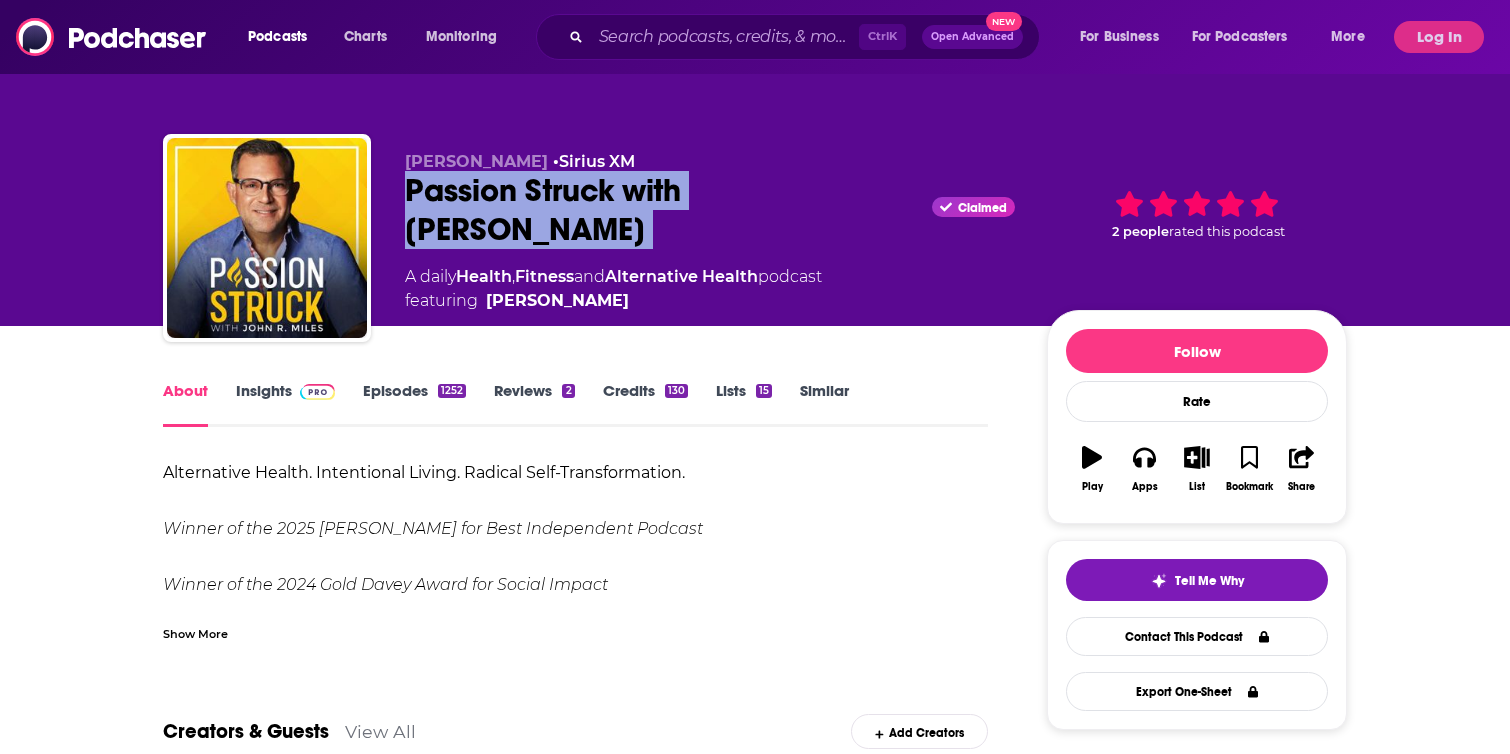 click on "Passion Struck with John R. Miles Claimed" at bounding box center [710, 210] 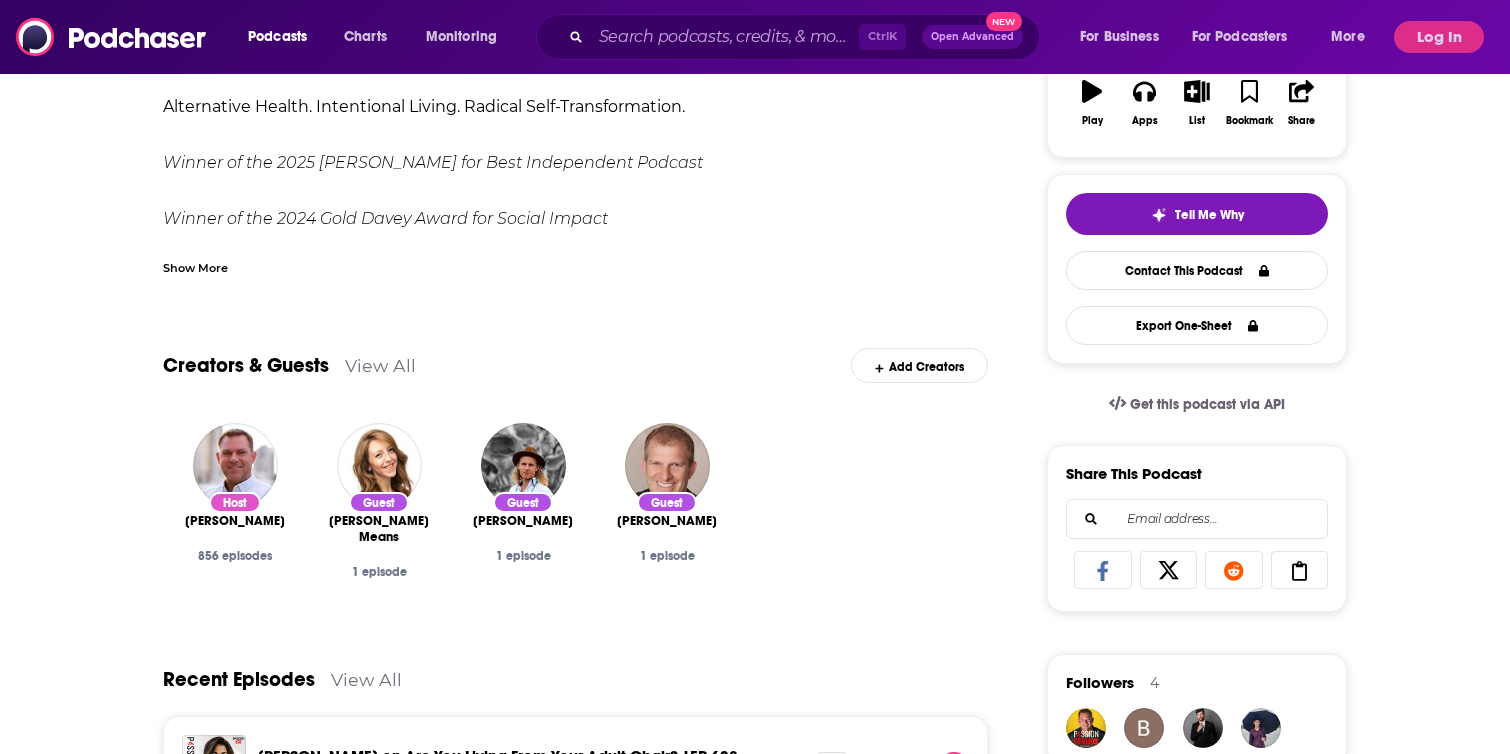 scroll, scrollTop: 0, scrollLeft: 0, axis: both 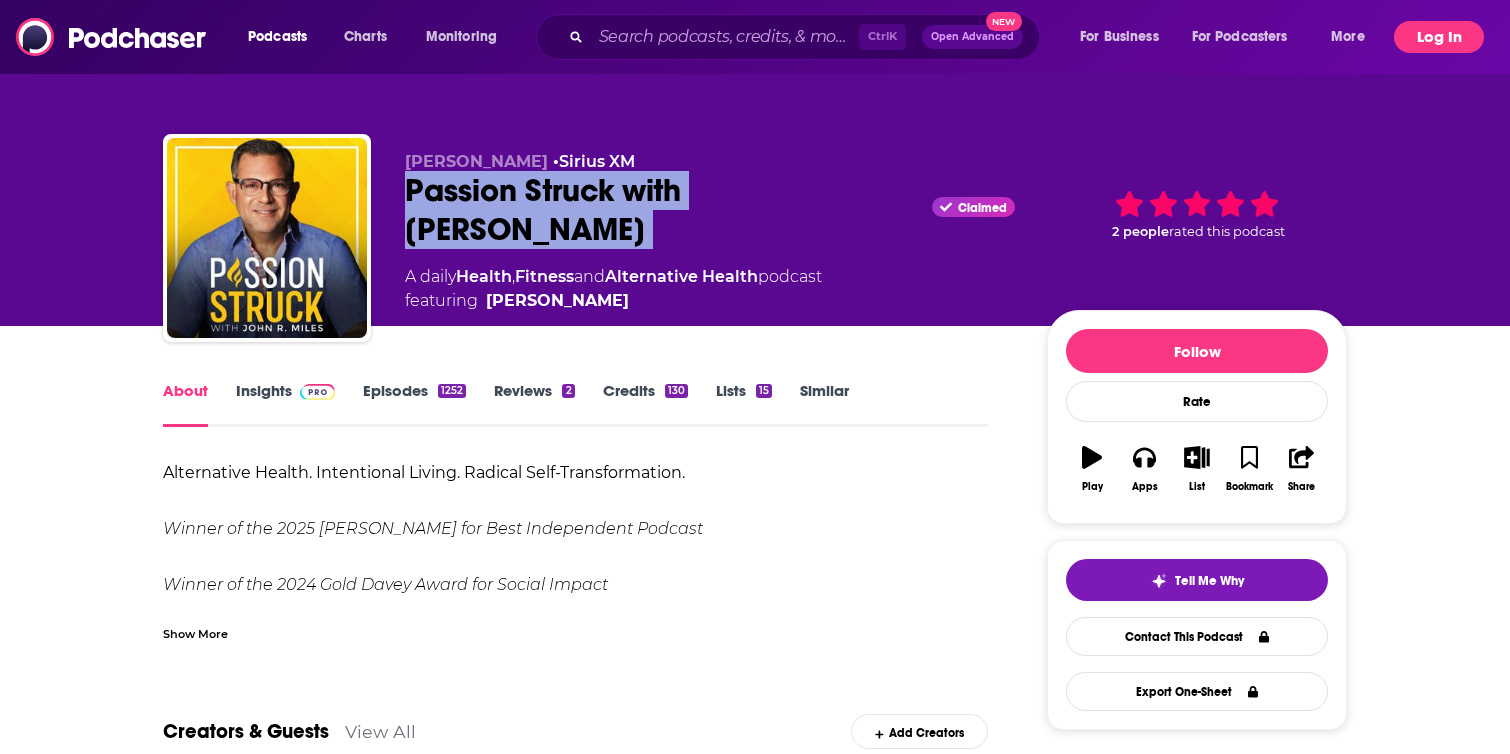 click on "Log In" at bounding box center (1439, 37) 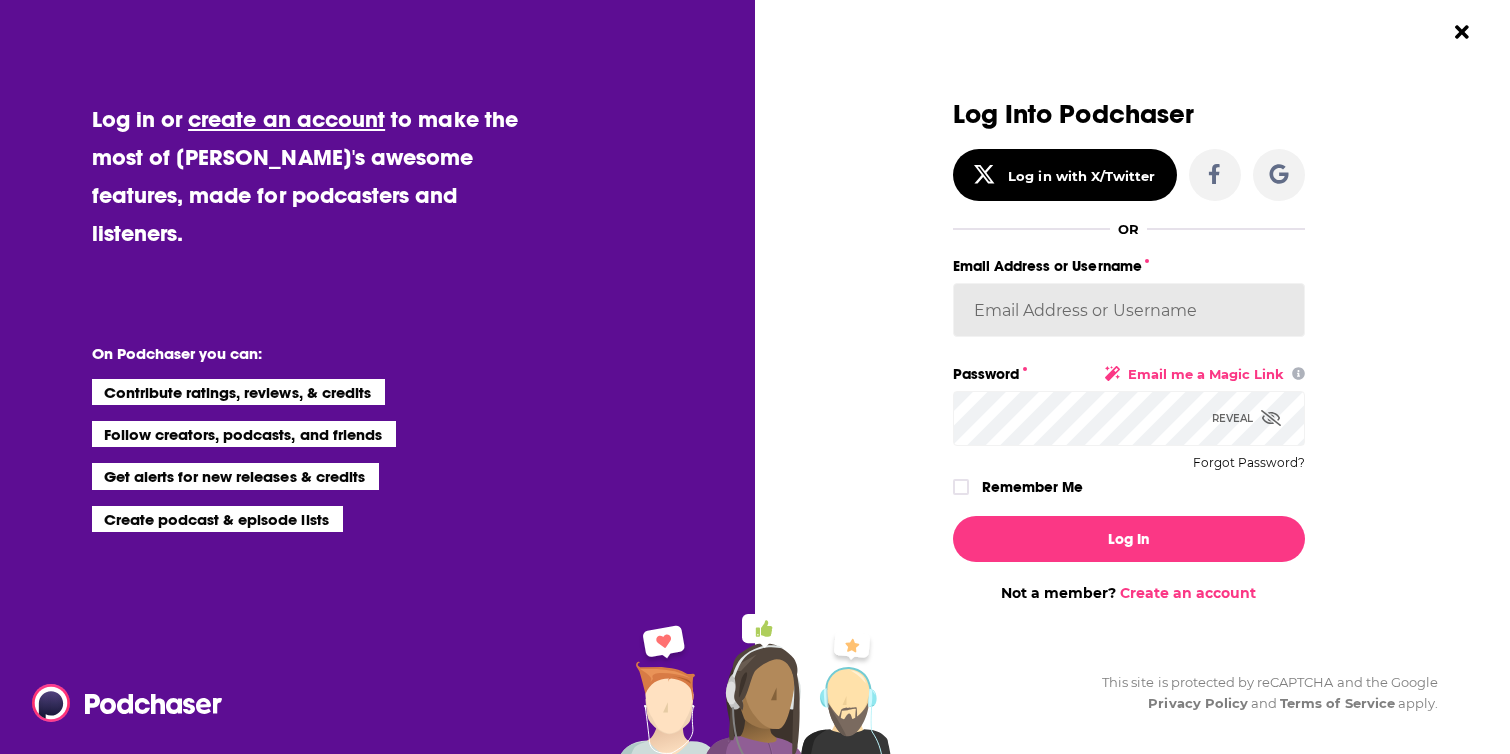 type 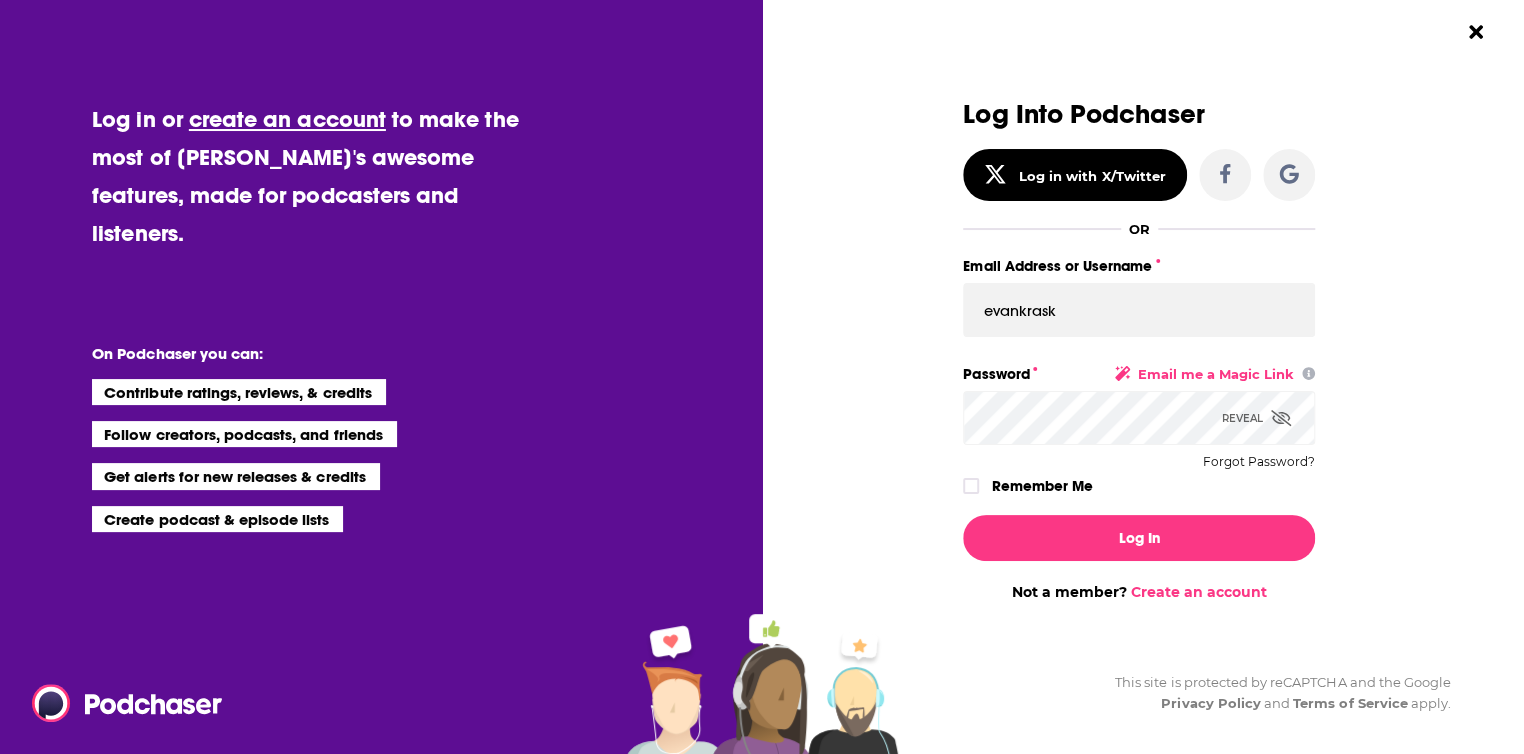click on "Remember Me" at bounding box center [1042, 486] 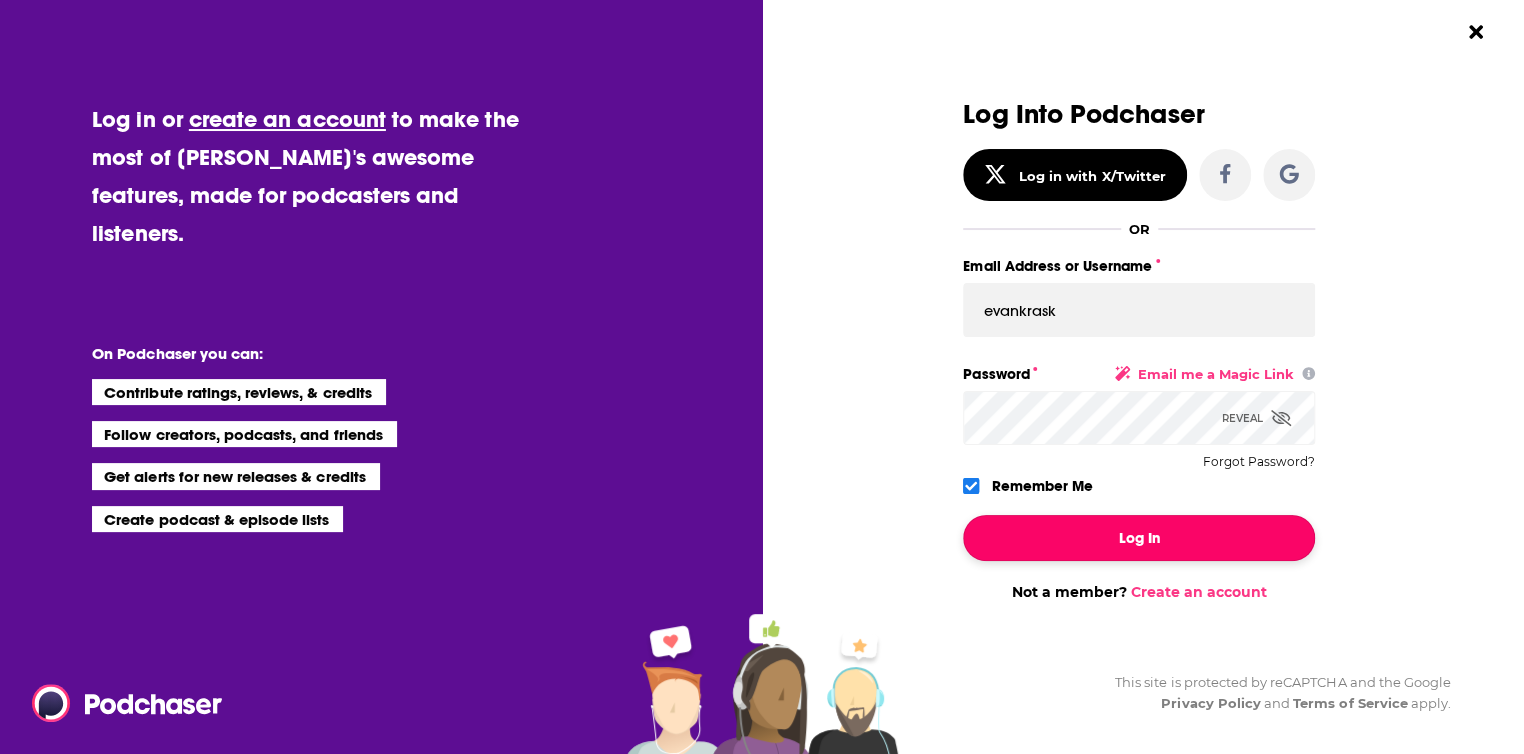 click on "Log In" at bounding box center (1139, 538) 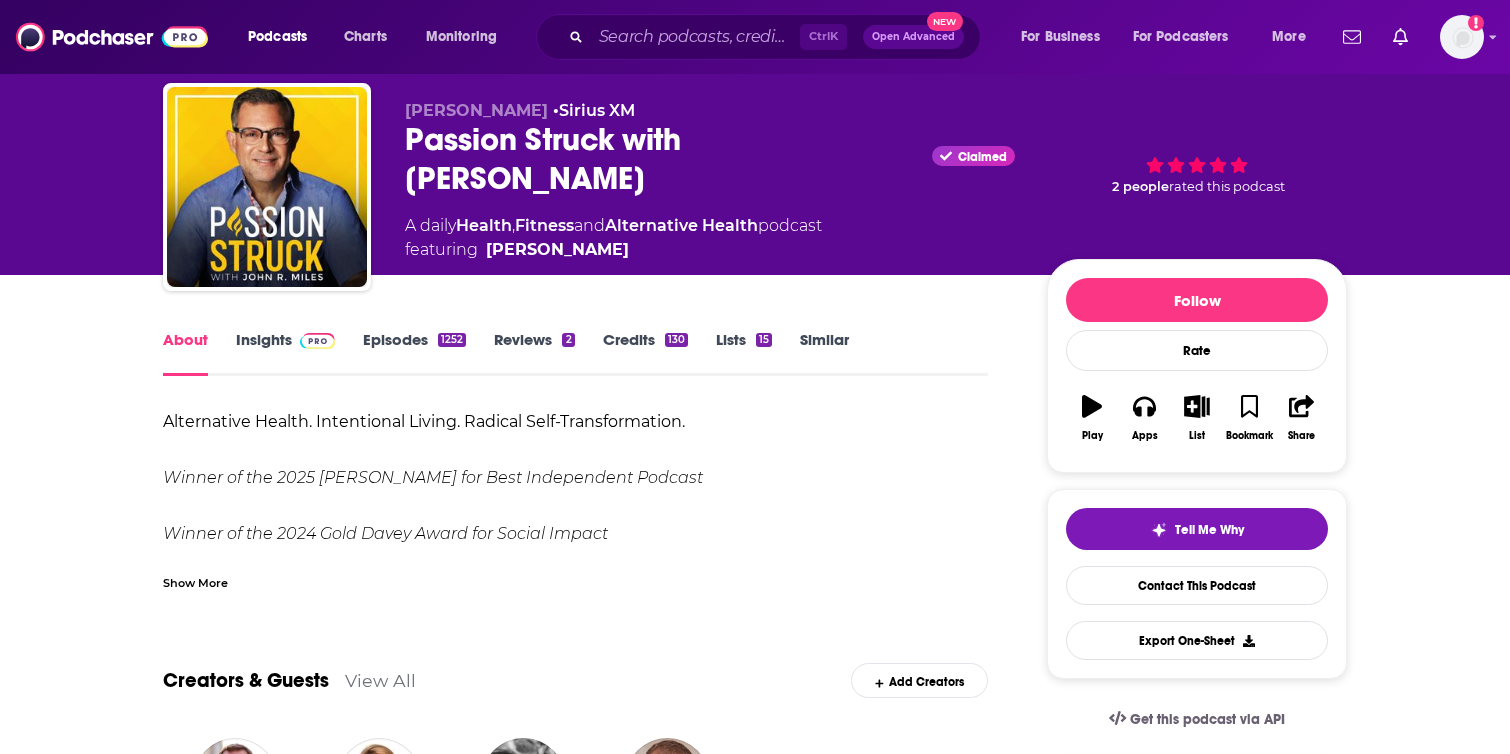 scroll, scrollTop: 0, scrollLeft: 0, axis: both 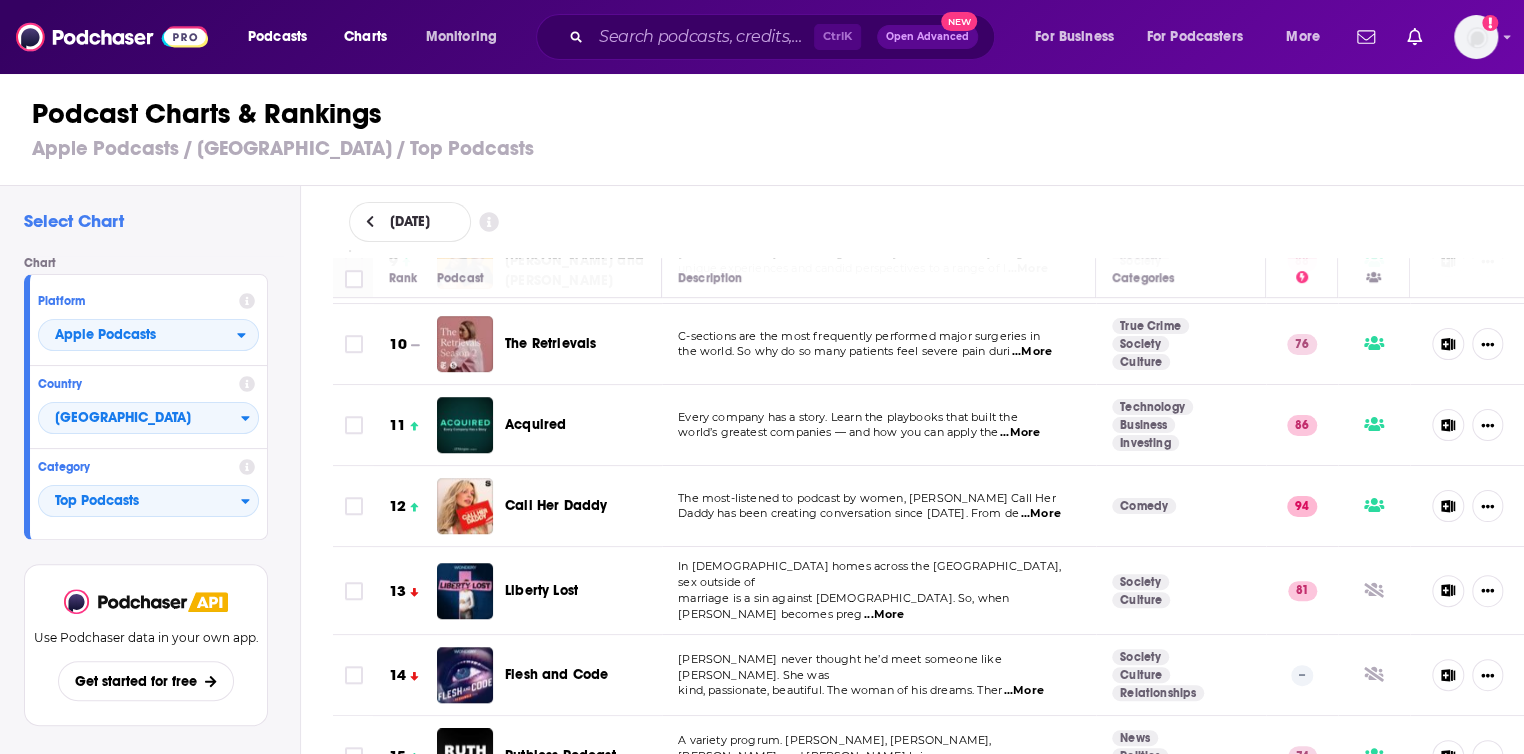 click on "Acquired" at bounding box center (535, 424) 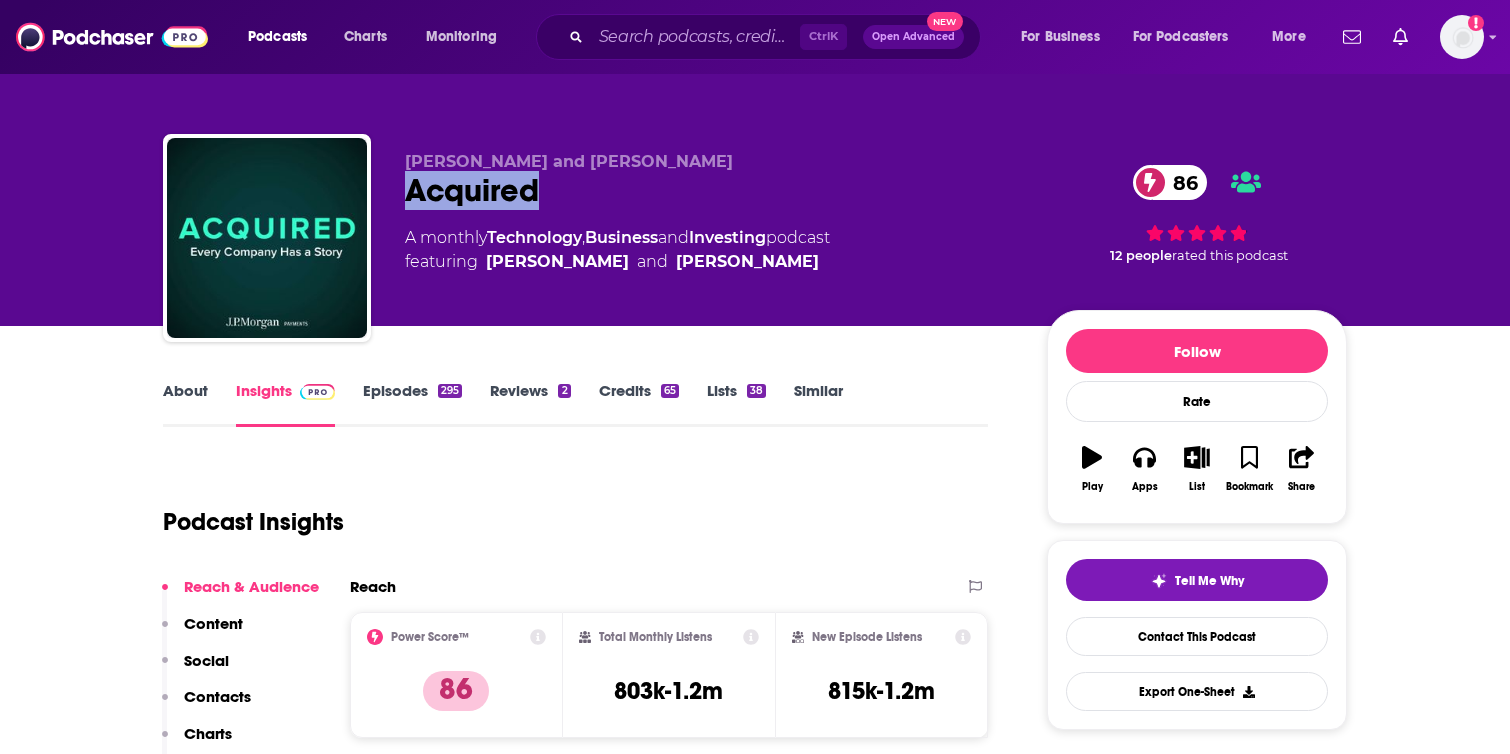 drag, startPoint x: 560, startPoint y: 210, endPoint x: 400, endPoint y: 185, distance: 161.94135 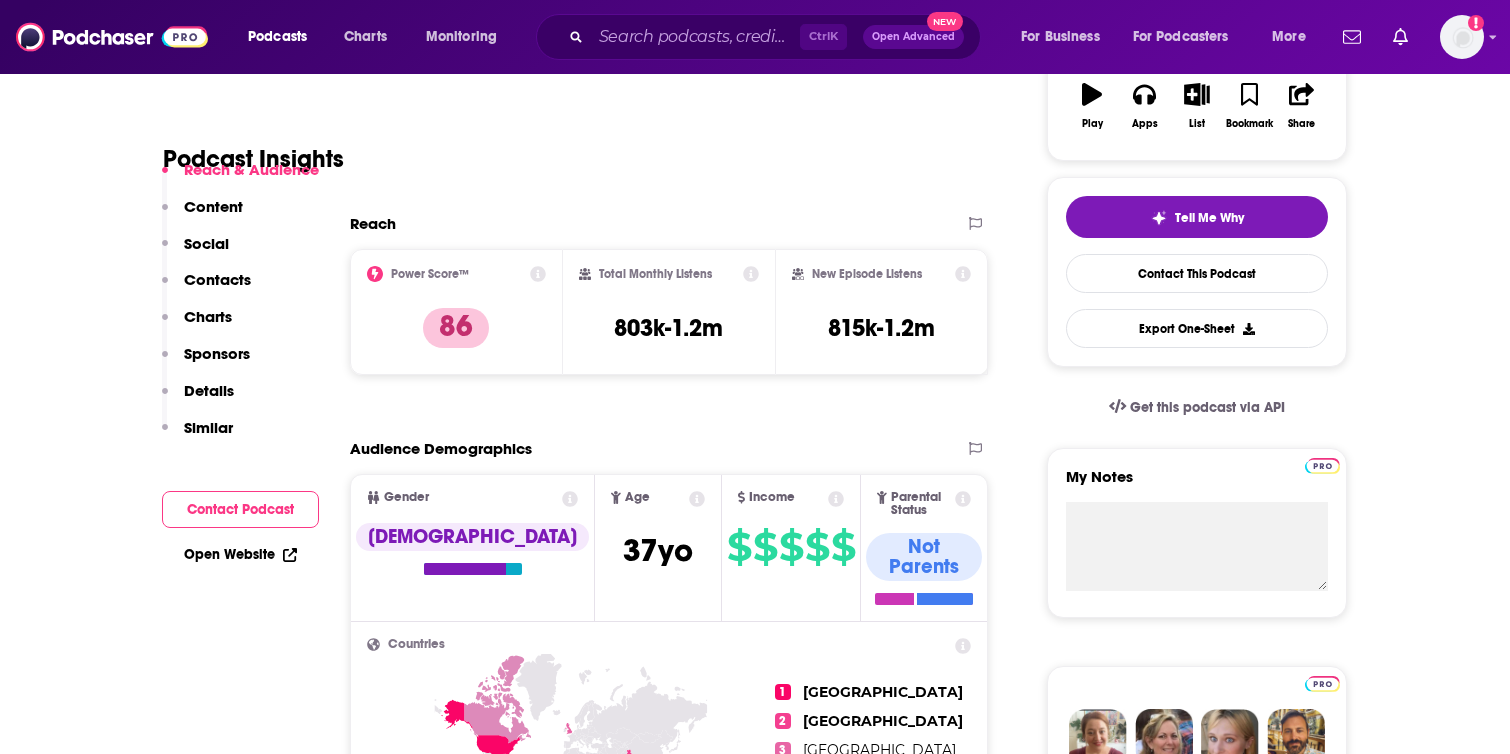 scroll, scrollTop: 636, scrollLeft: 0, axis: vertical 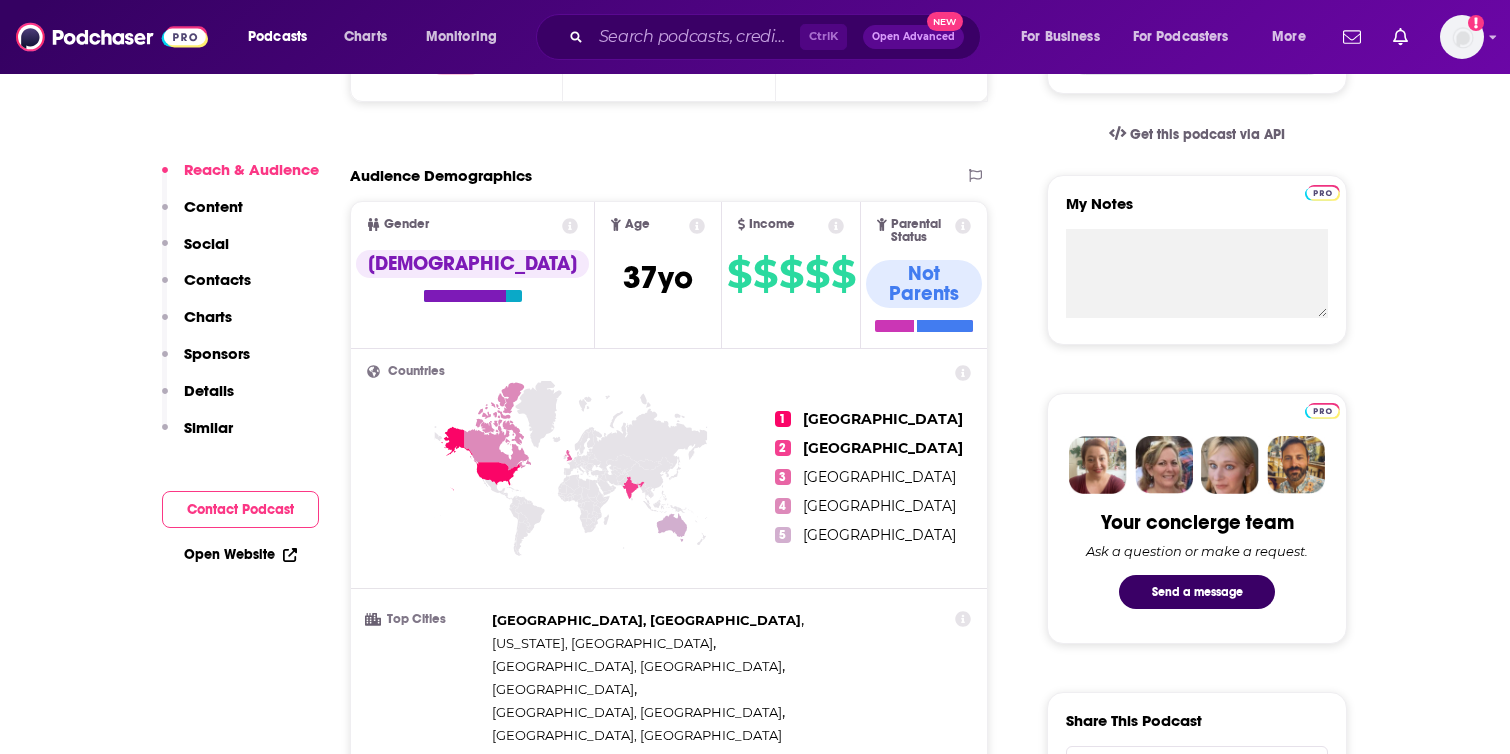 click on "Charts" at bounding box center (208, 316) 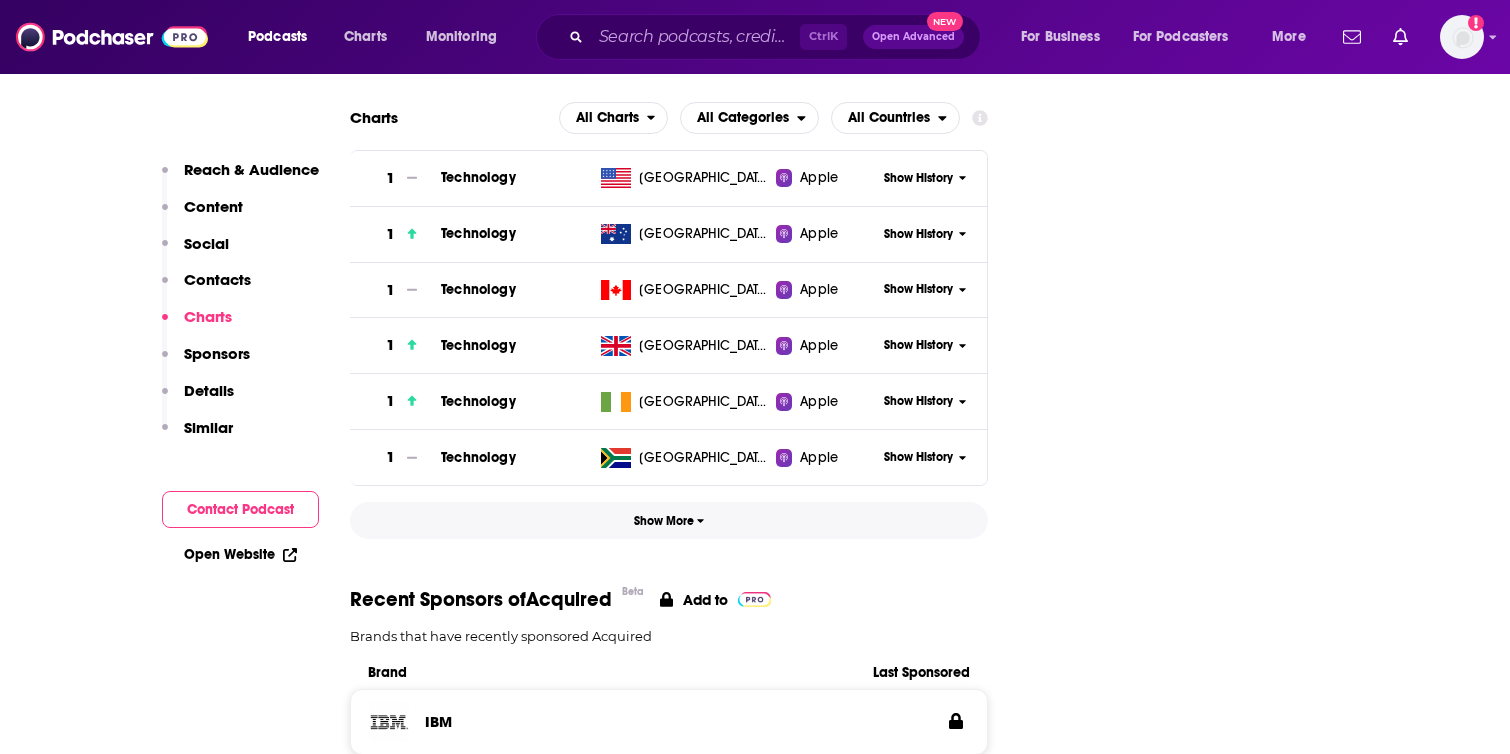 scroll, scrollTop: 2340, scrollLeft: 0, axis: vertical 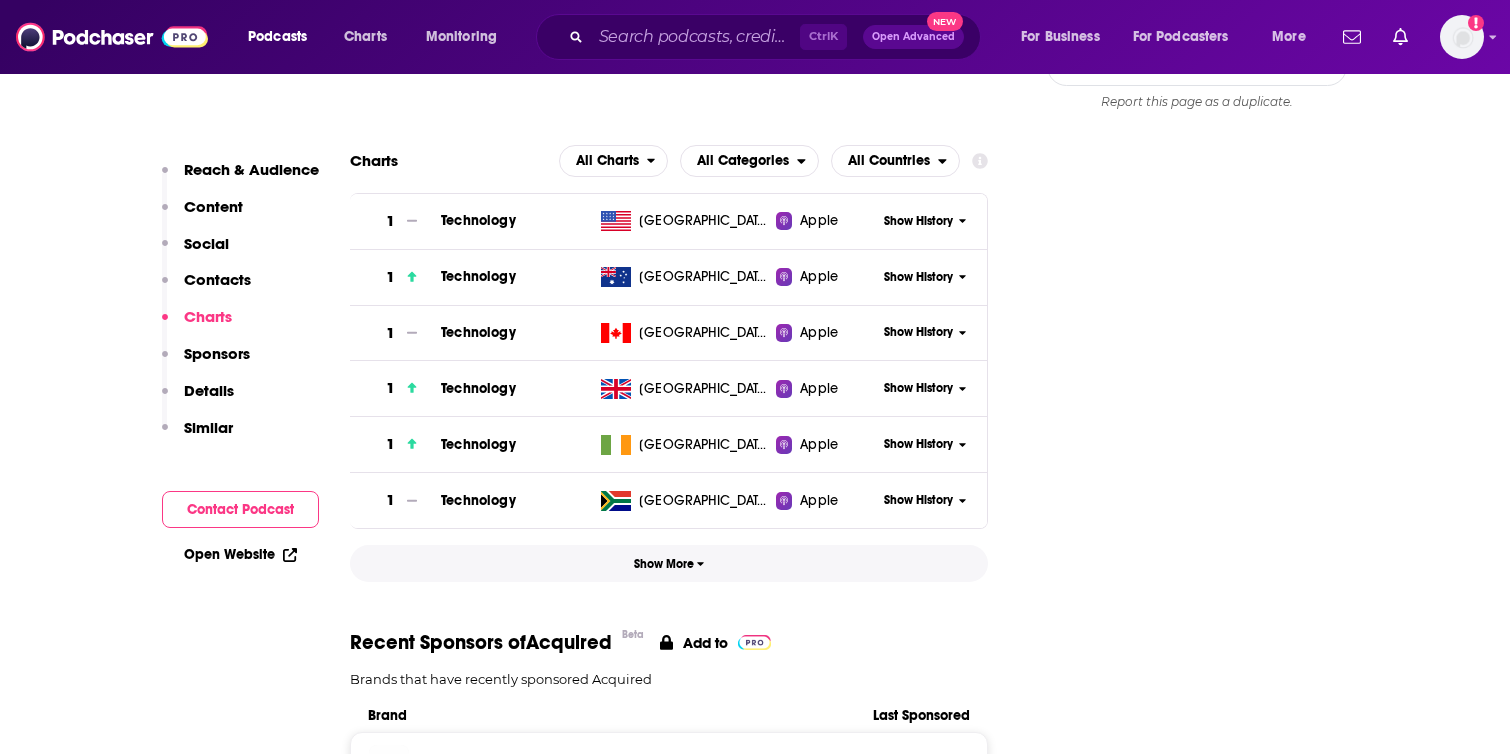 drag, startPoint x: 760, startPoint y: 409, endPoint x: 777, endPoint y: 383, distance: 31.06445 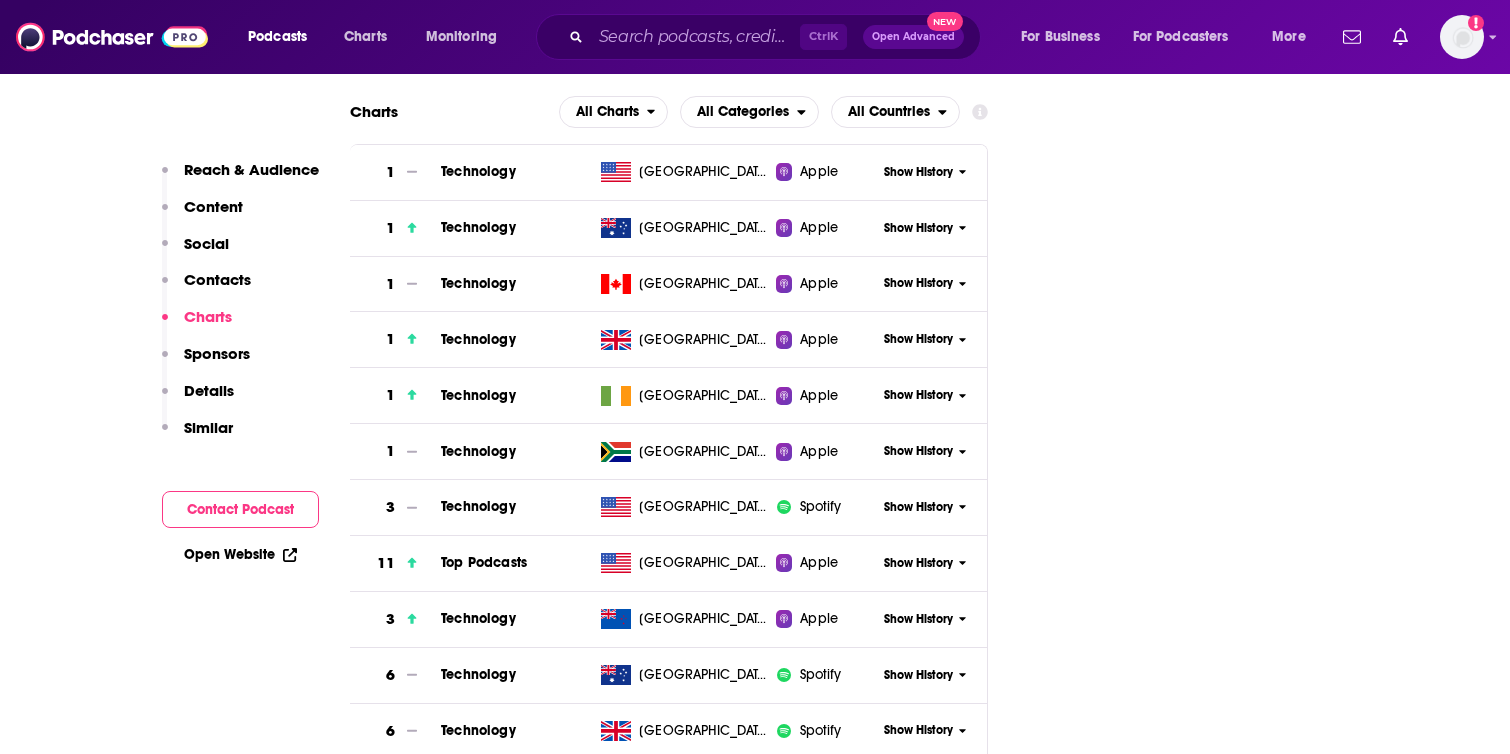 scroll, scrollTop: 2431, scrollLeft: 0, axis: vertical 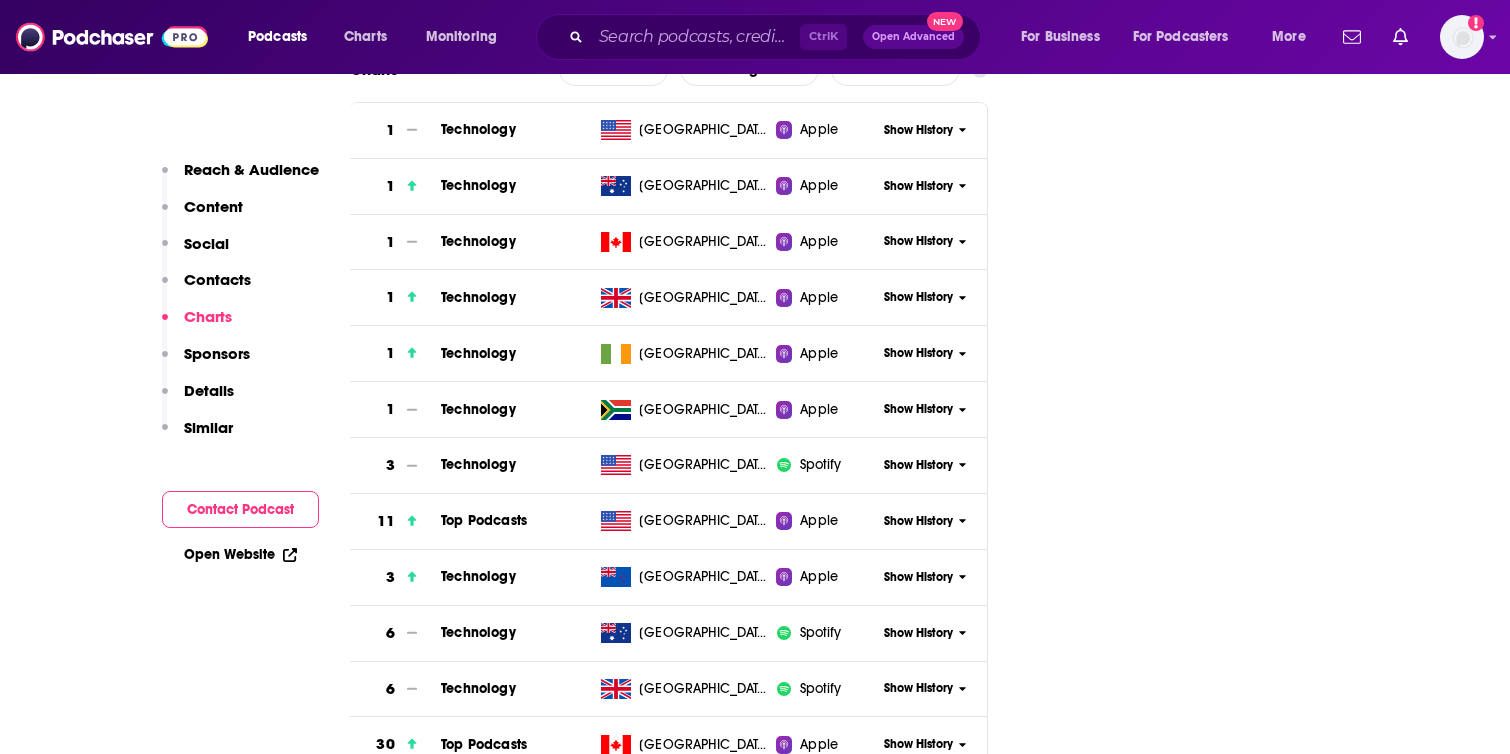 click on "Show History" at bounding box center [918, 521] 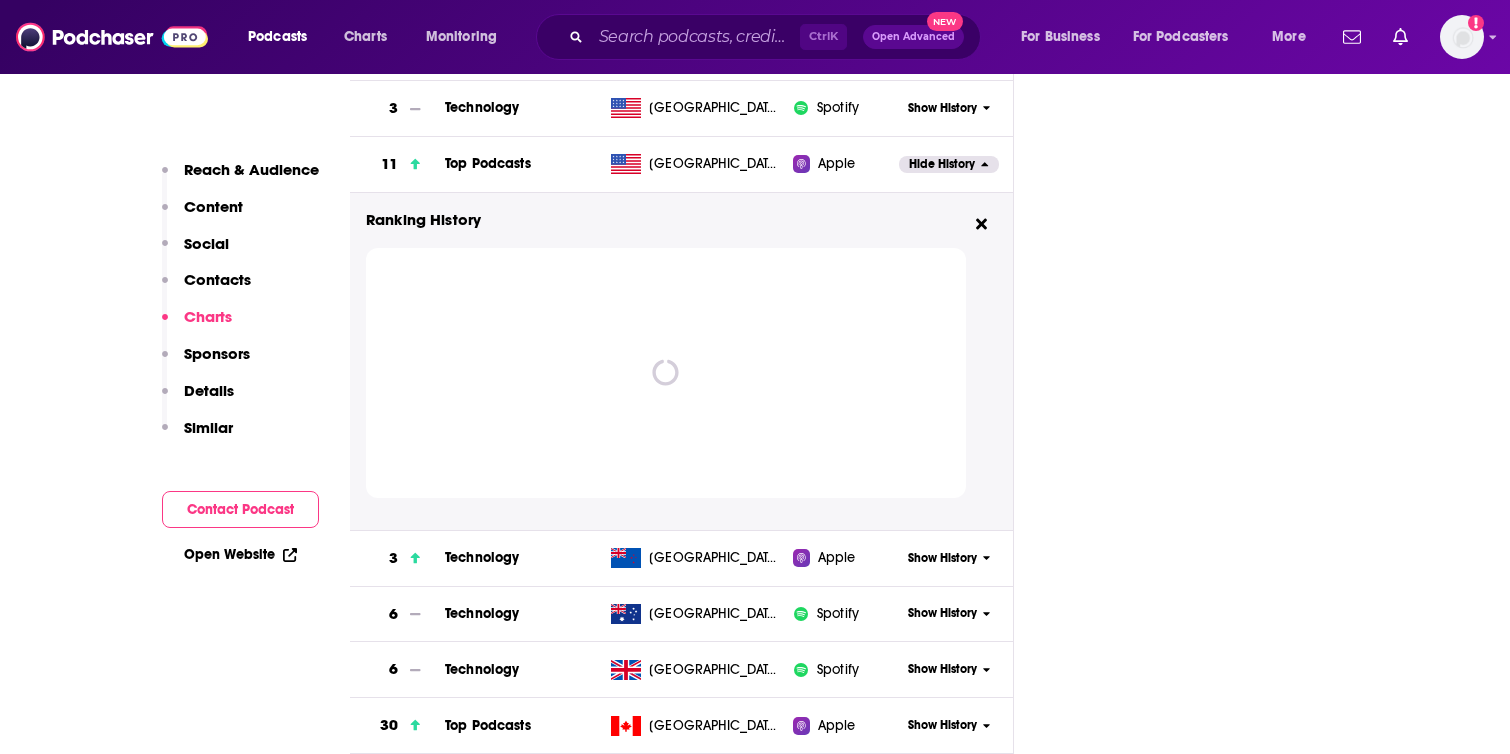 scroll, scrollTop: 2795, scrollLeft: 0, axis: vertical 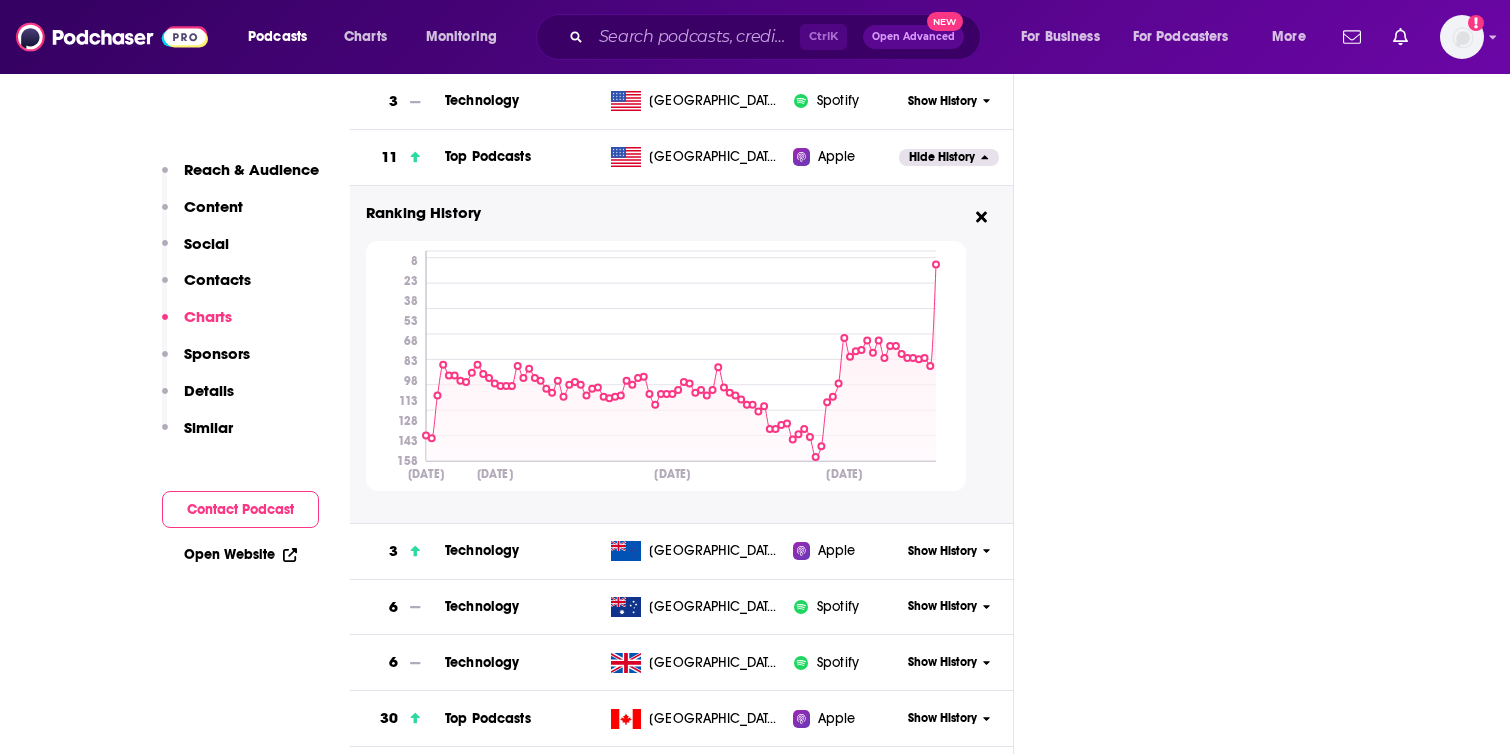 click on "Reach & Audience Content Social Contacts Charts Sponsors Details Similar Contact Podcast Open Website" at bounding box center [240, 7400] 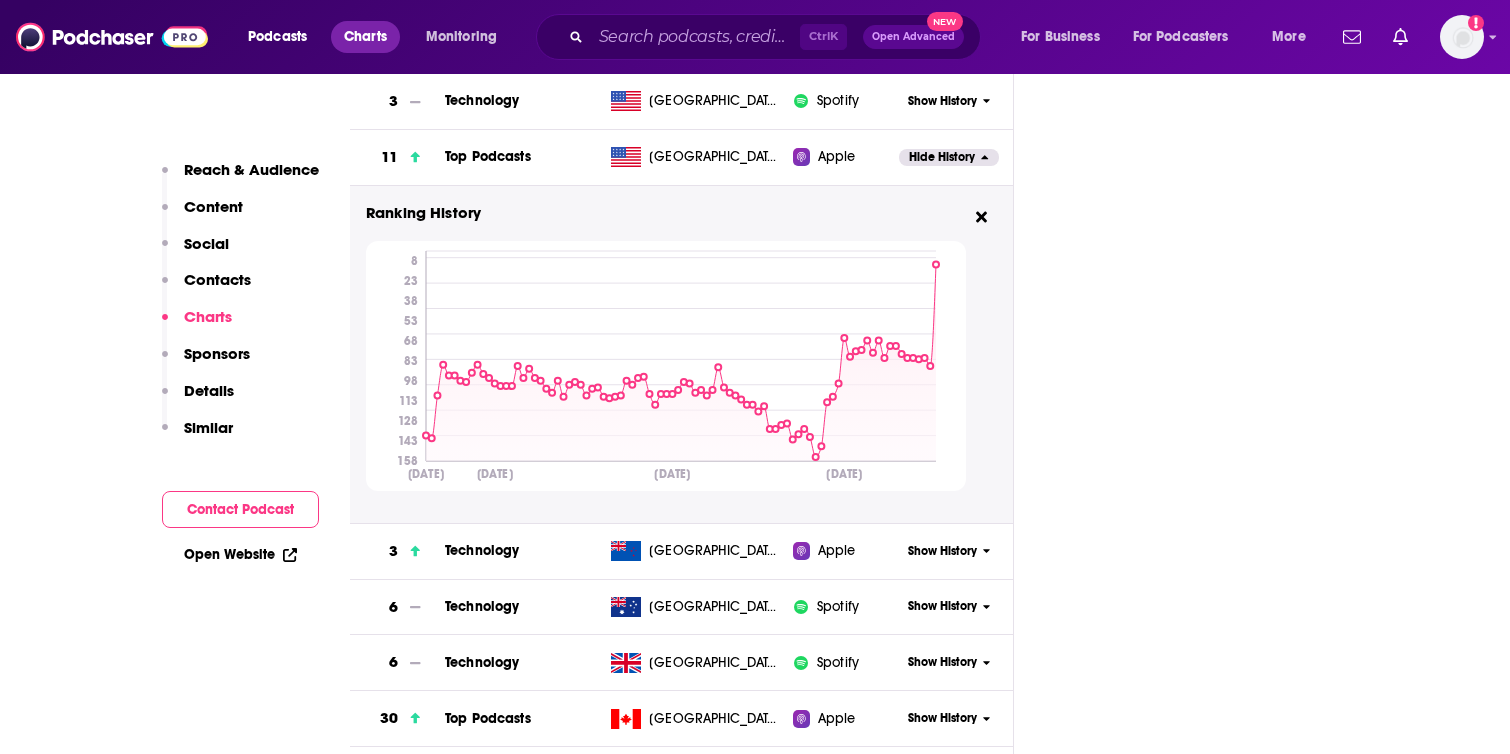 click on "Charts" at bounding box center [365, 37] 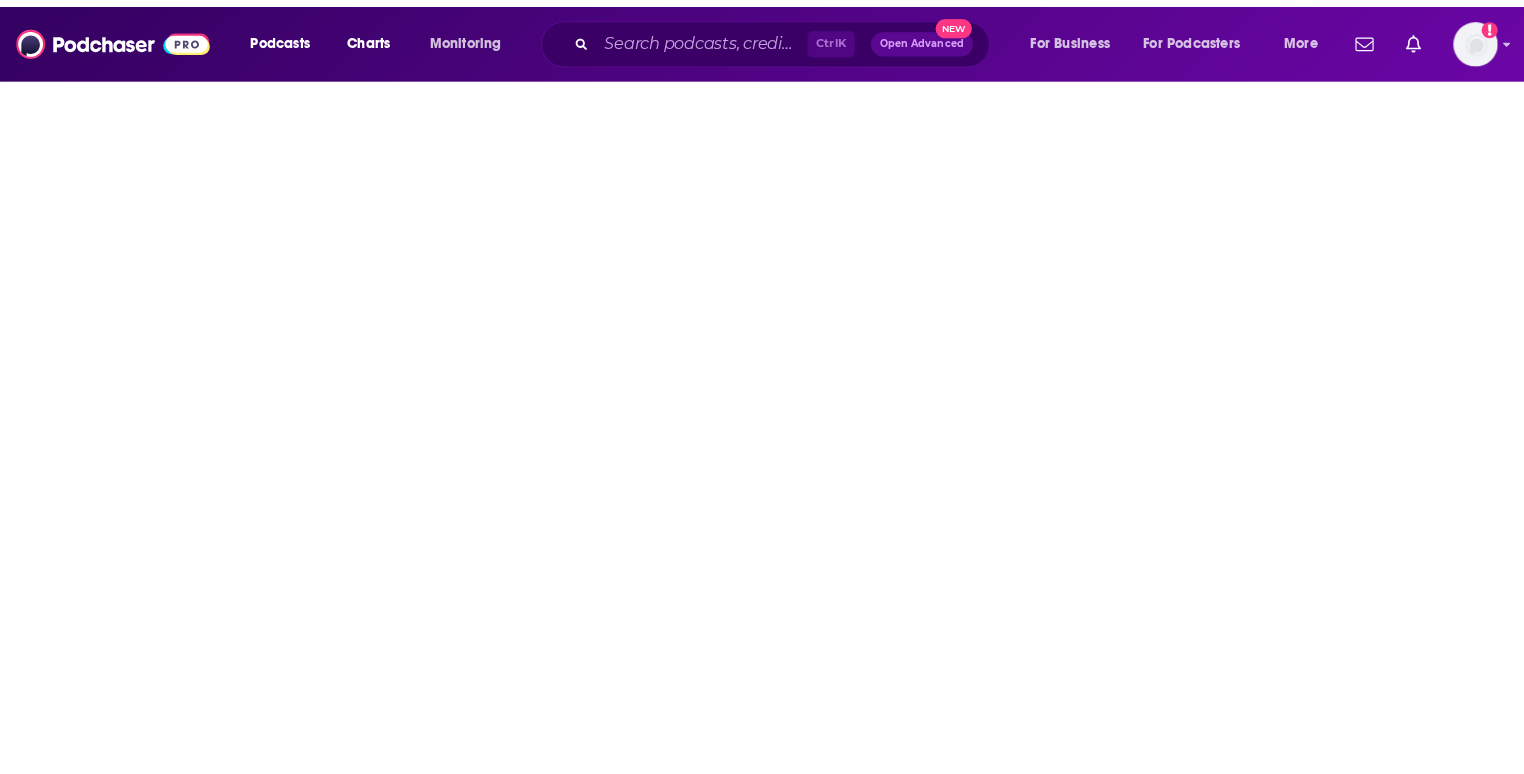 scroll, scrollTop: 0, scrollLeft: 0, axis: both 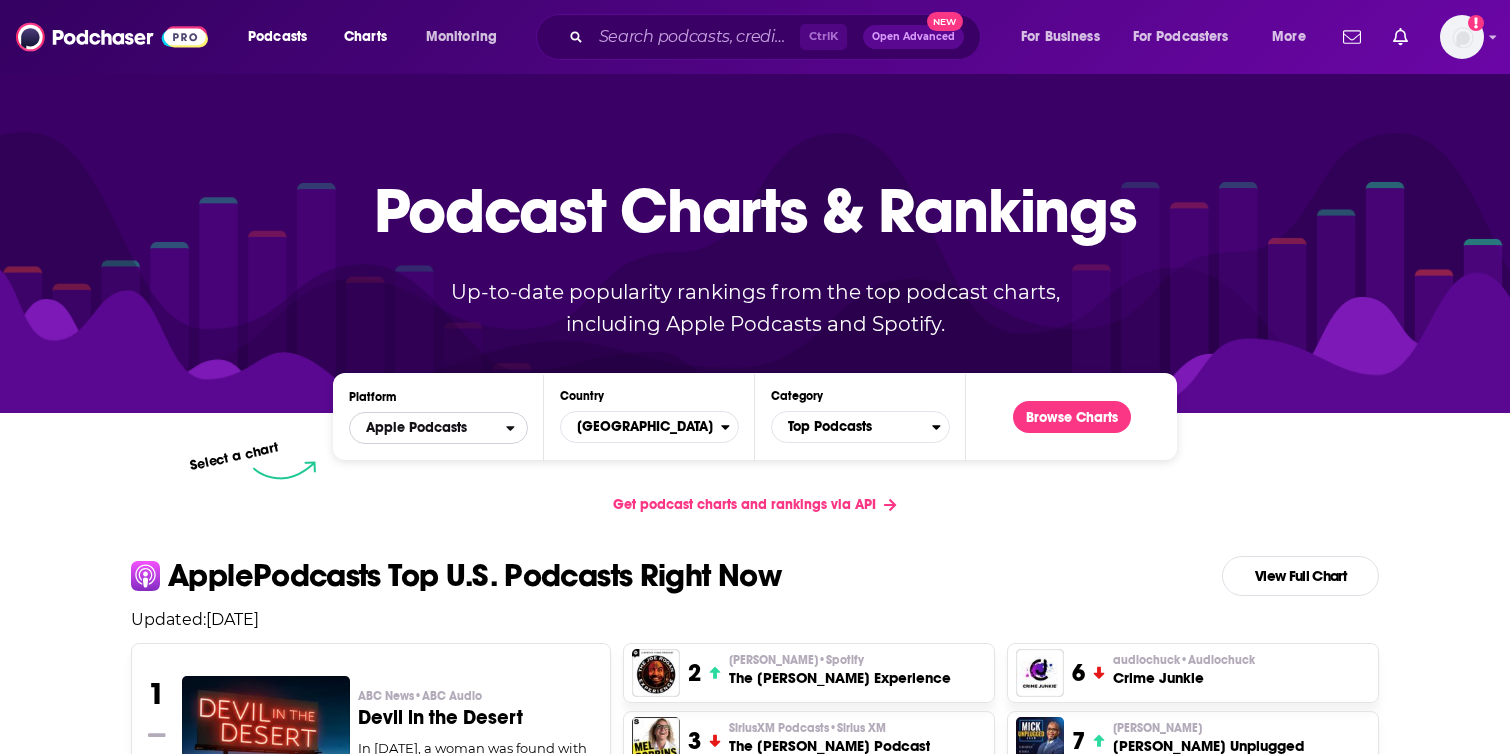 click at bounding box center (516, 428) 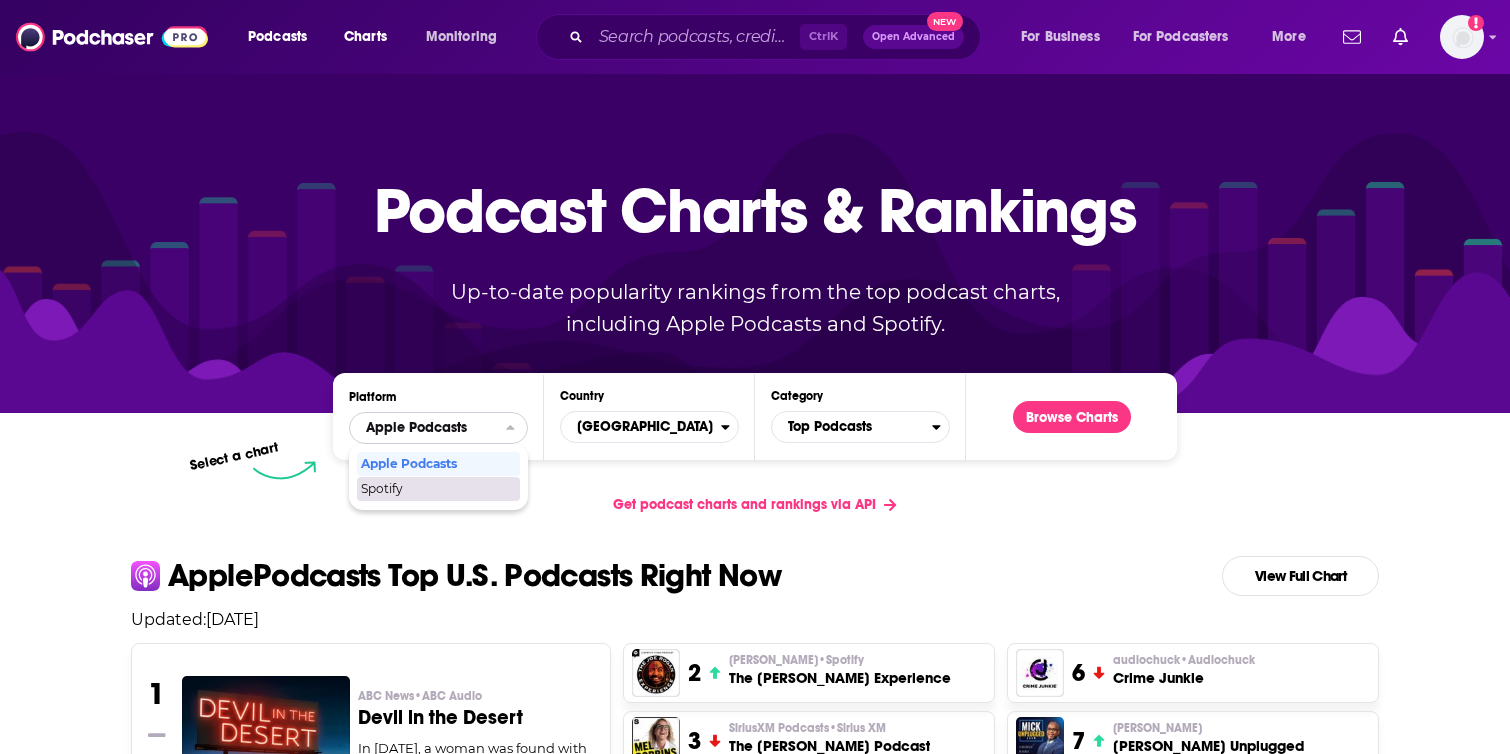 click on "Spotify" at bounding box center [437, 489] 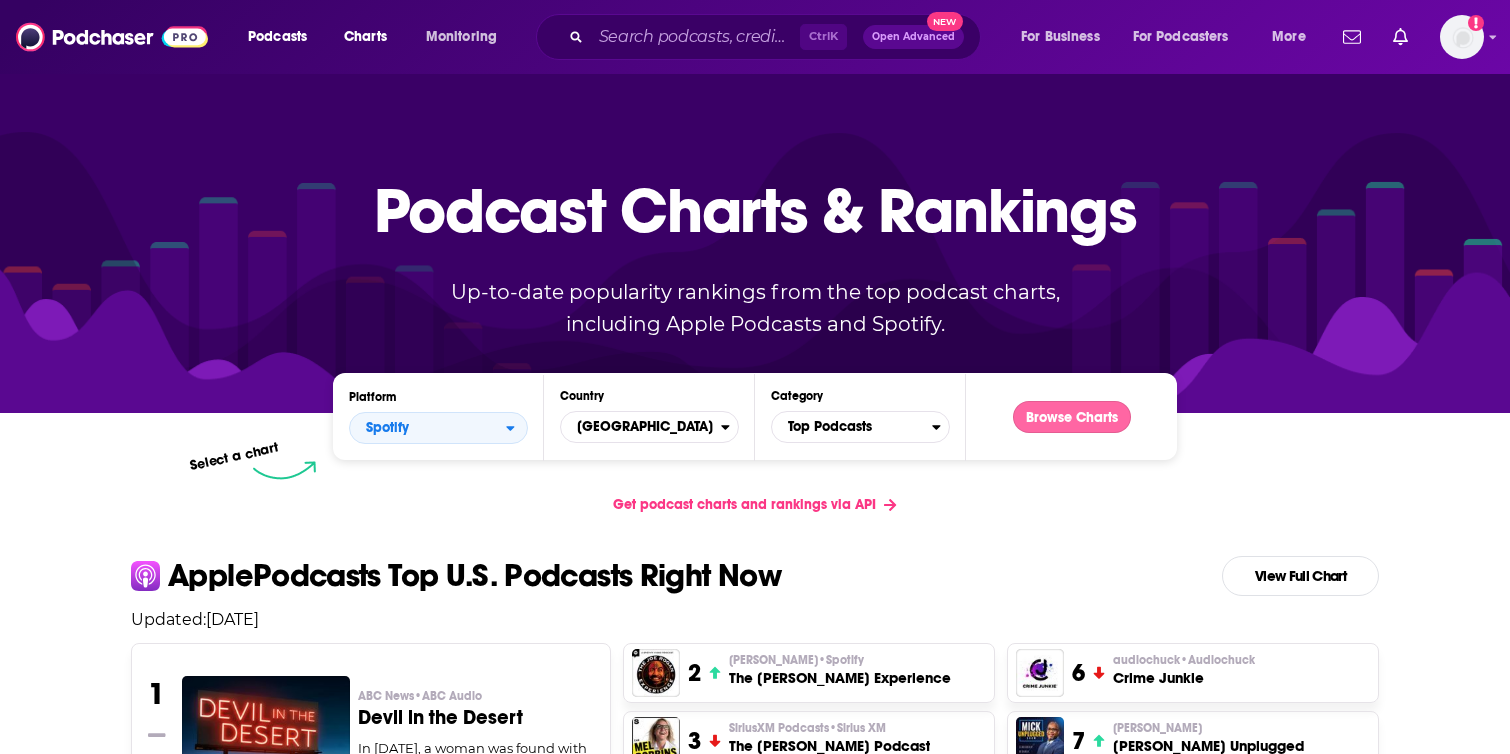 click on "Browse Charts" at bounding box center (1072, 417) 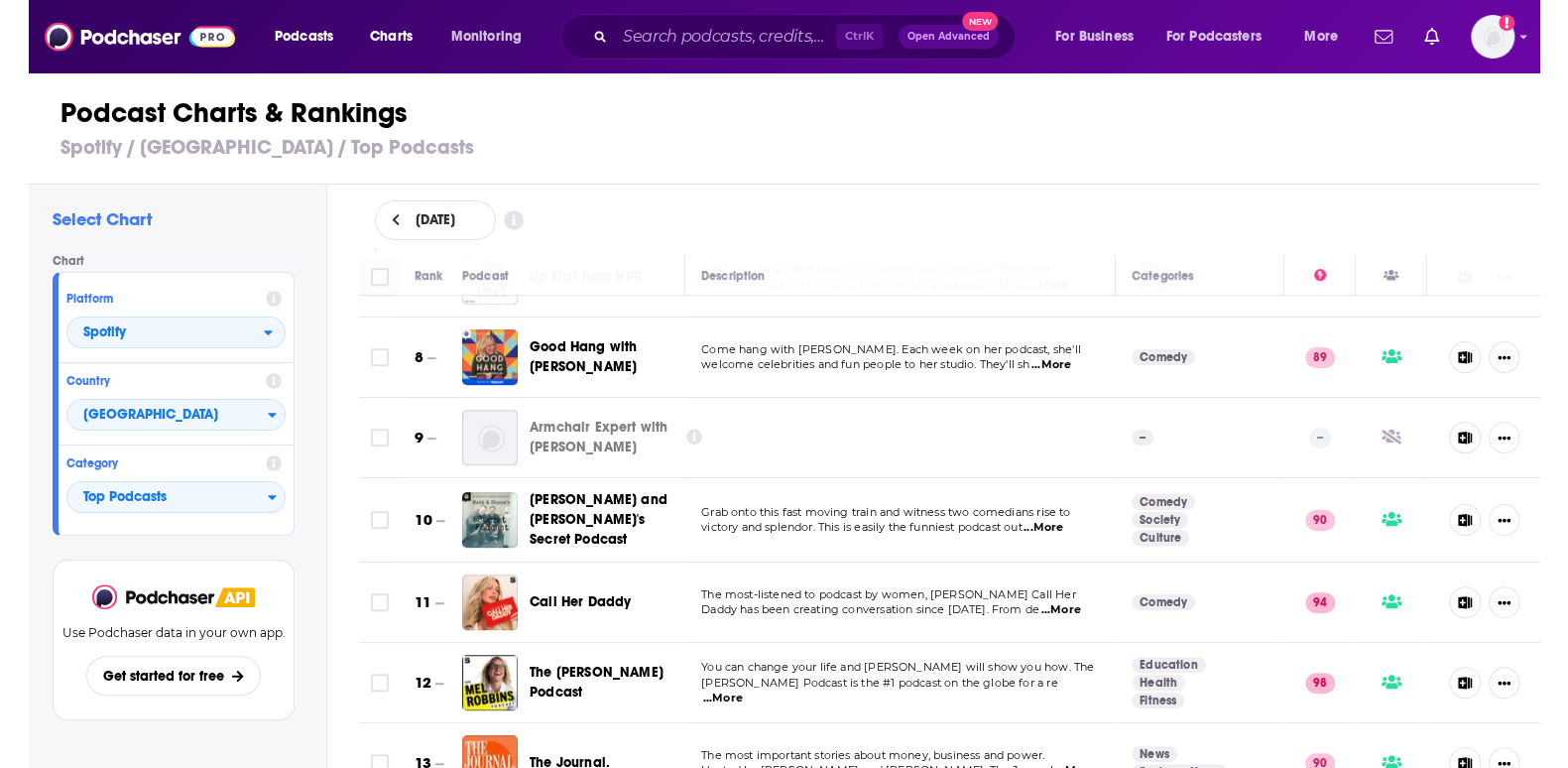scroll, scrollTop: 0, scrollLeft: 0, axis: both 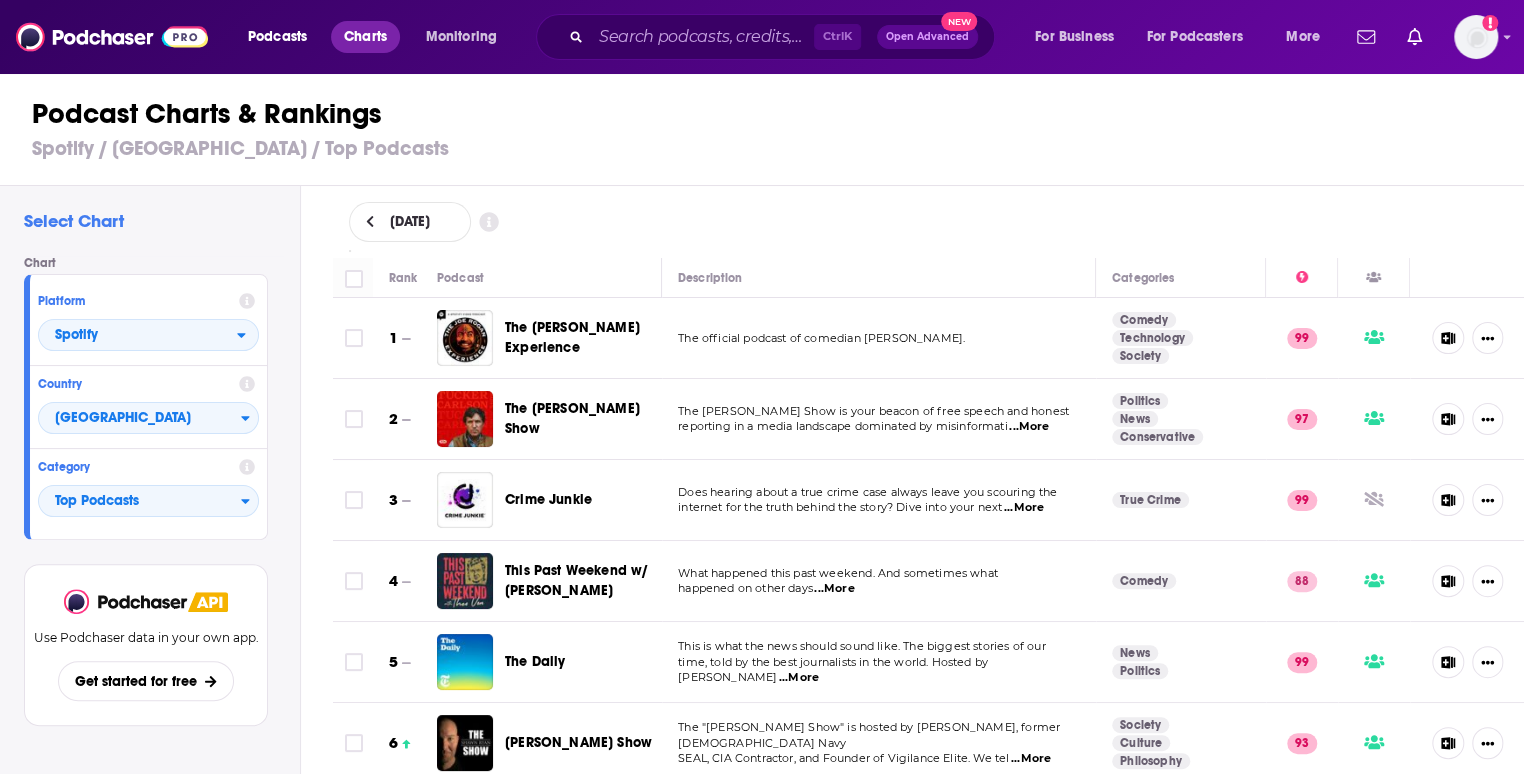 click on "Charts" at bounding box center (365, 37) 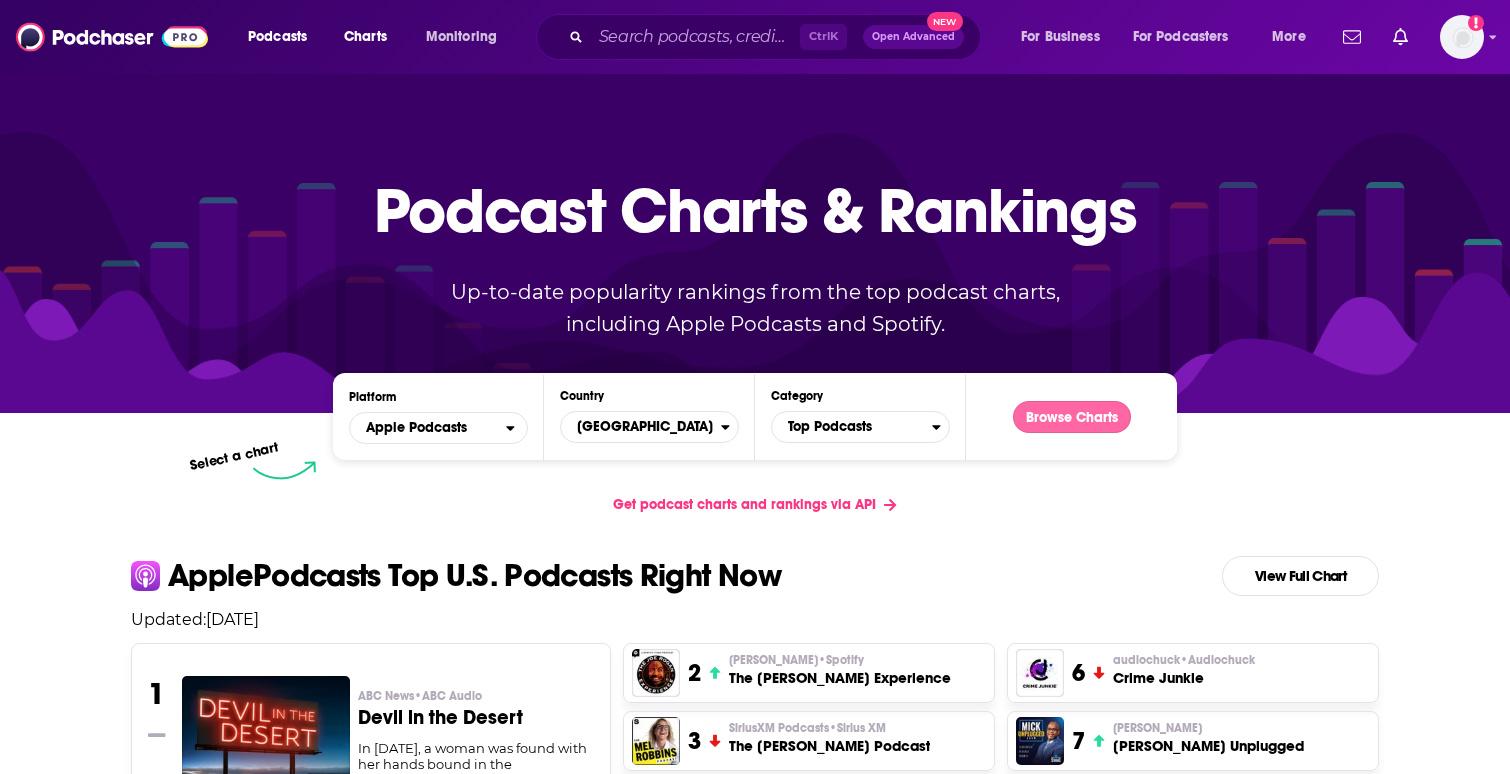 click on "Browse Charts" at bounding box center (1072, 417) 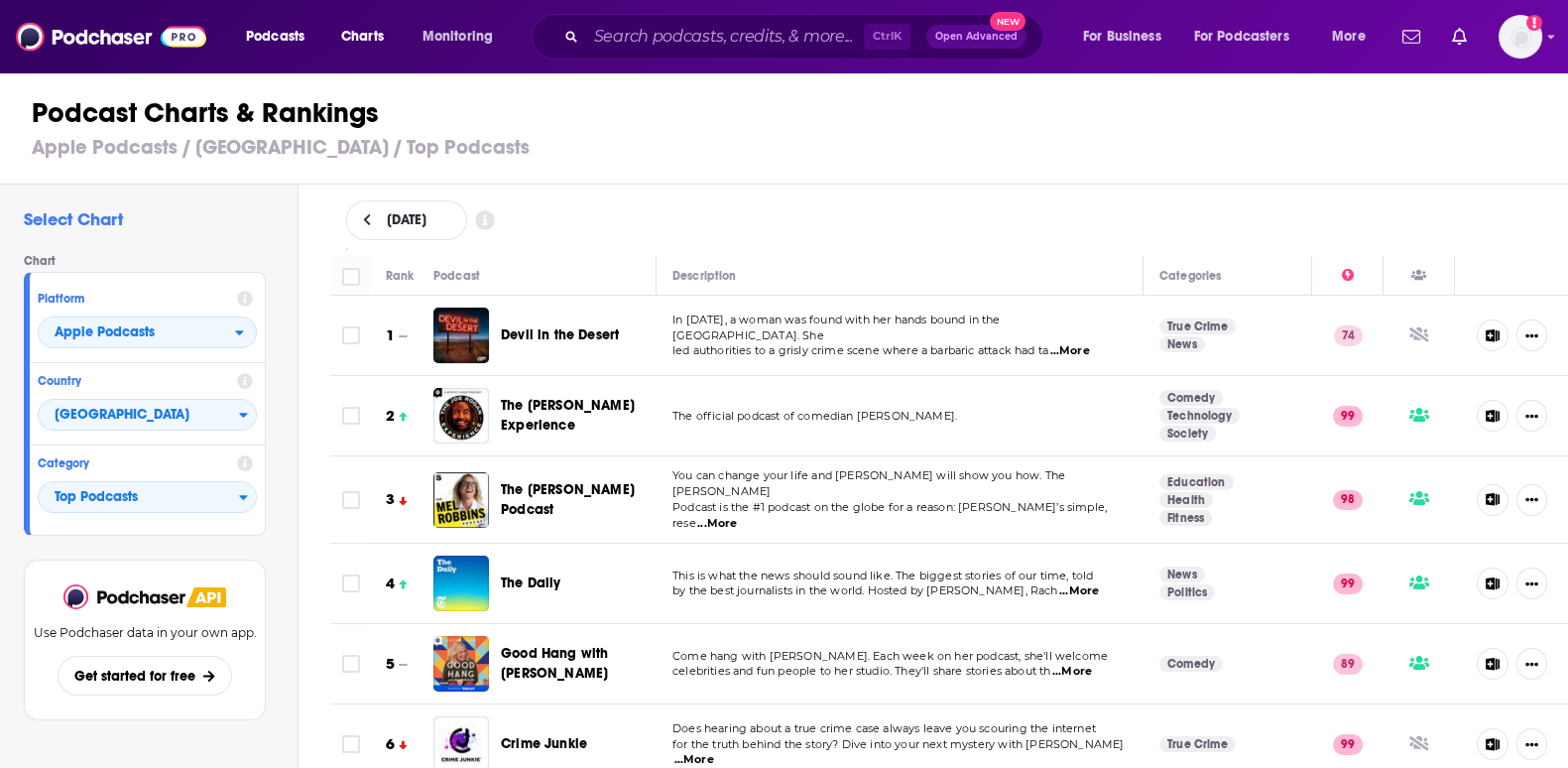 click on "Podcast Charts & Rankings Apple Podcasts / [GEOGRAPHIC_DATA] / Top Podcasts" at bounding box center [792, 128] 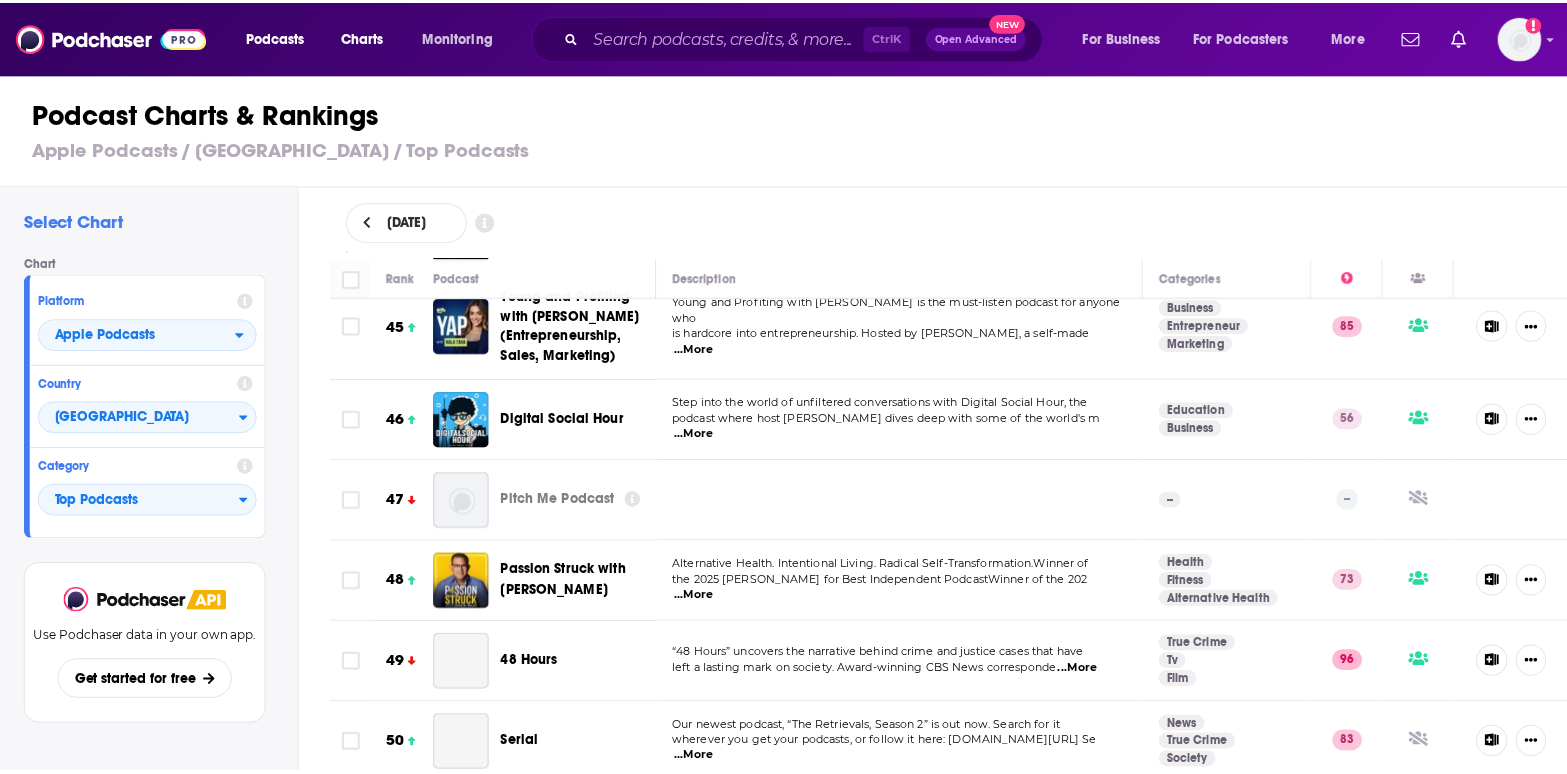 scroll, scrollTop: 3636, scrollLeft: 0, axis: vertical 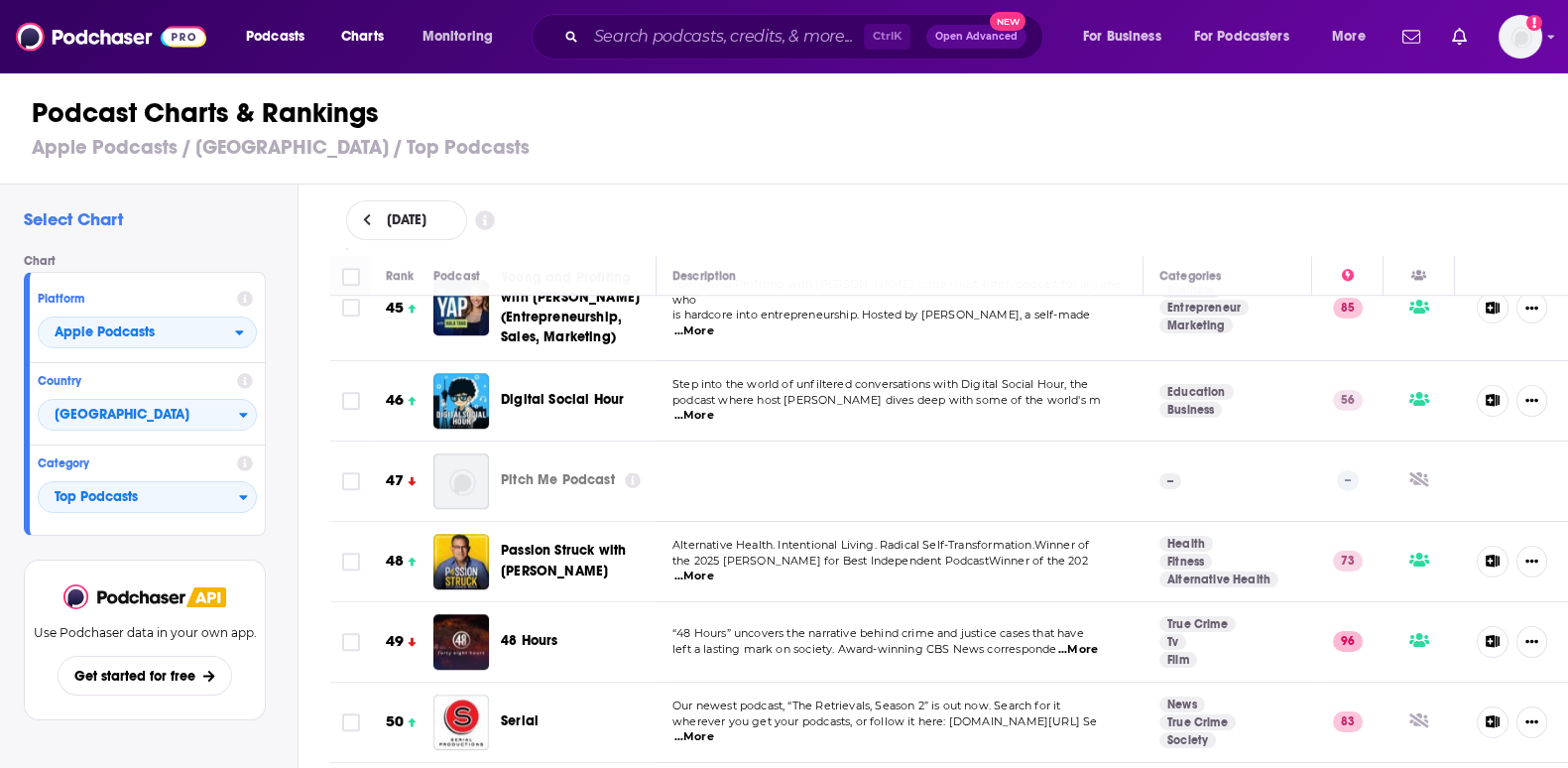 click on "Passion Struck with [PERSON_NAME]" at bounding box center [563, 560] 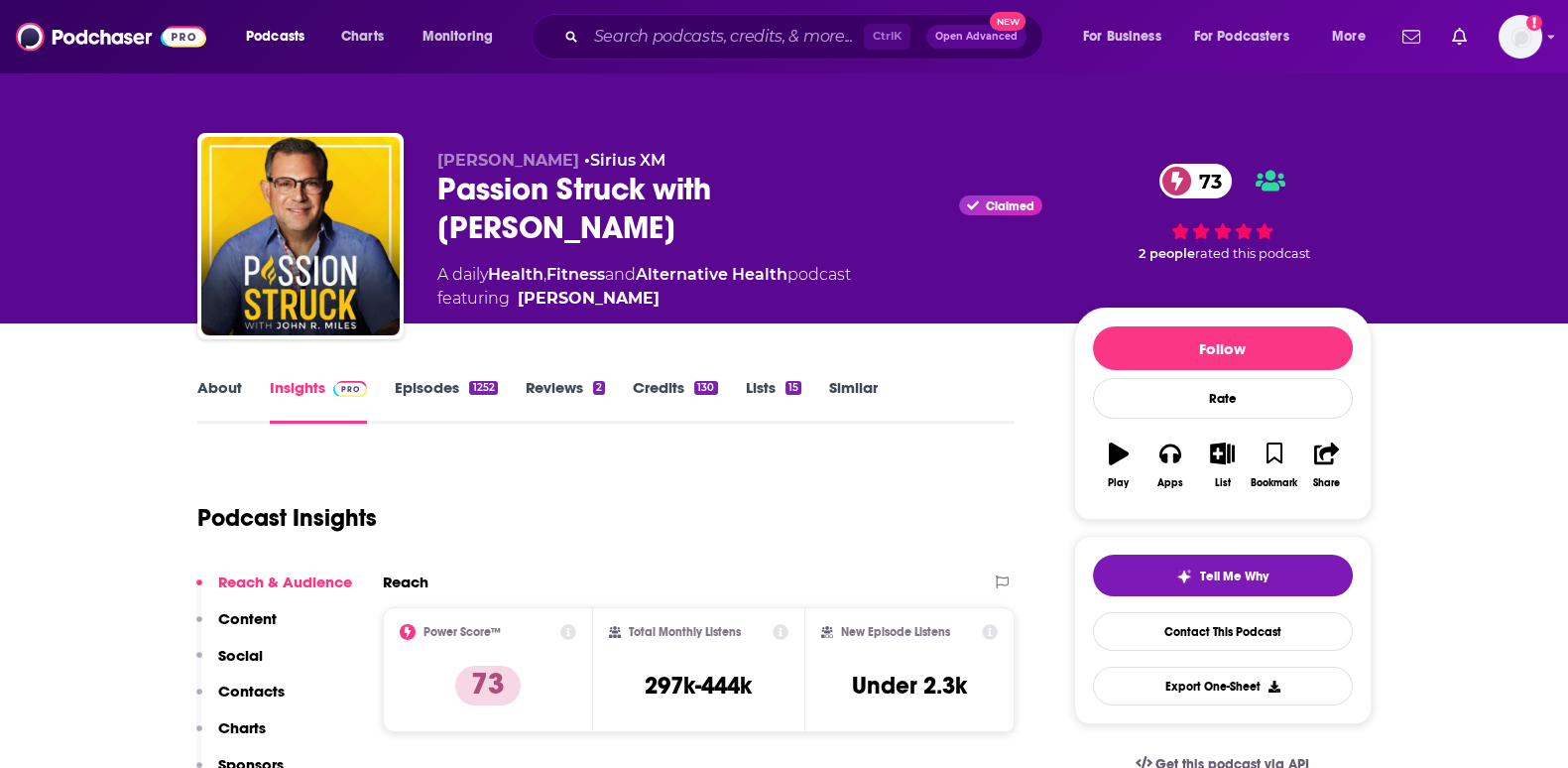 click on "Podcast Insights" at bounding box center (598, 506) 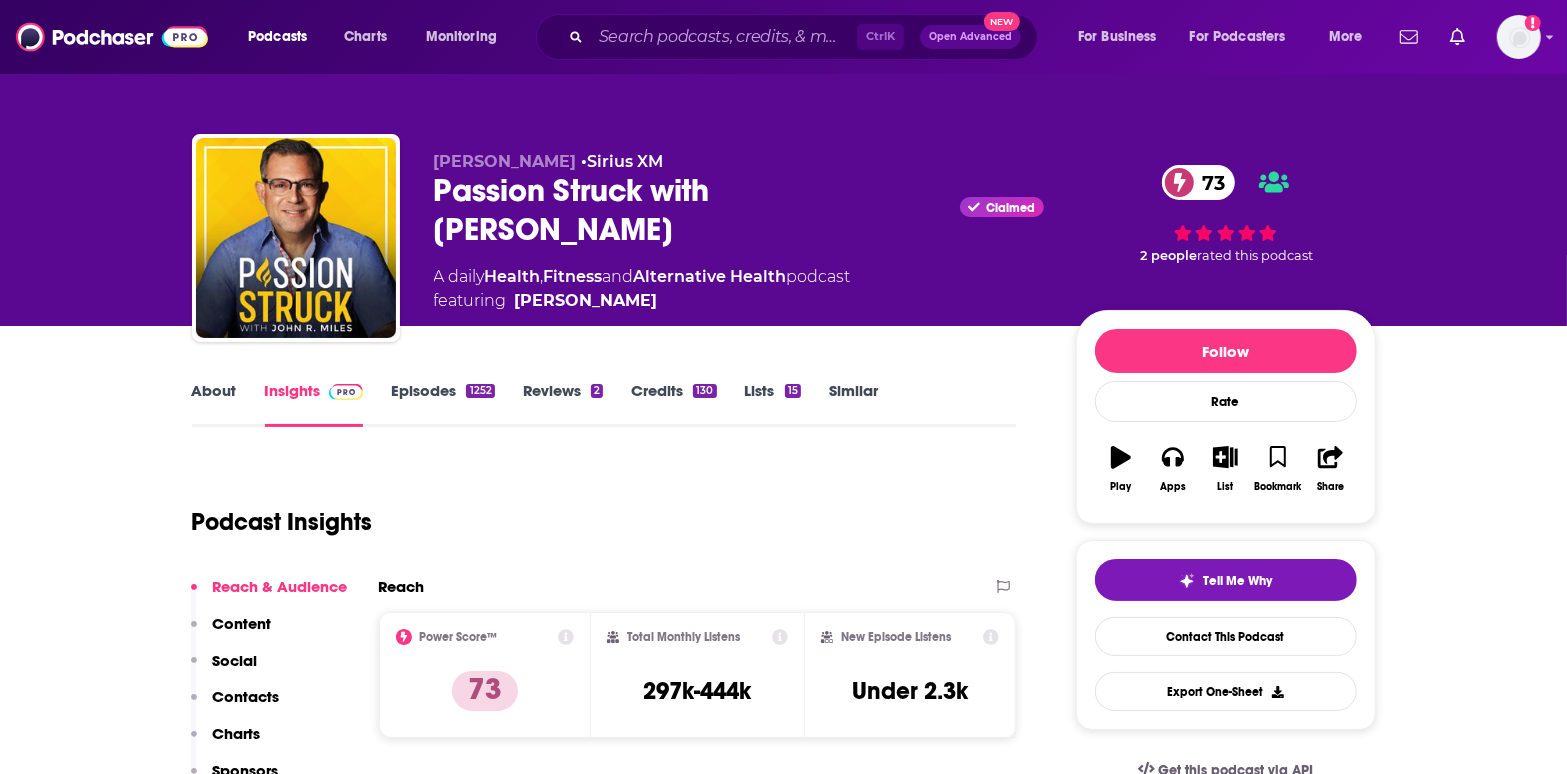 scroll, scrollTop: 90, scrollLeft: 0, axis: vertical 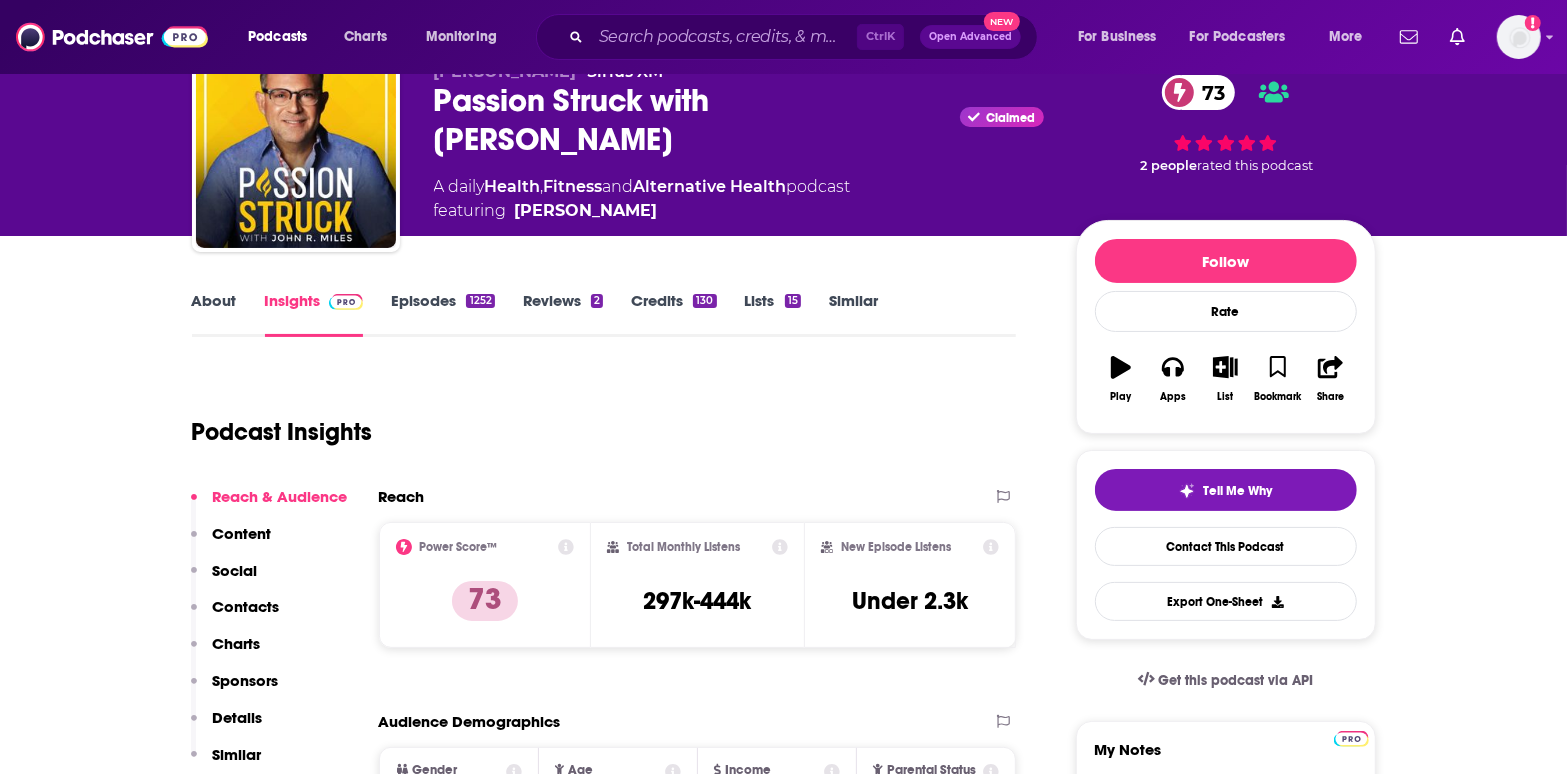 click on "Charts" at bounding box center [237, 643] 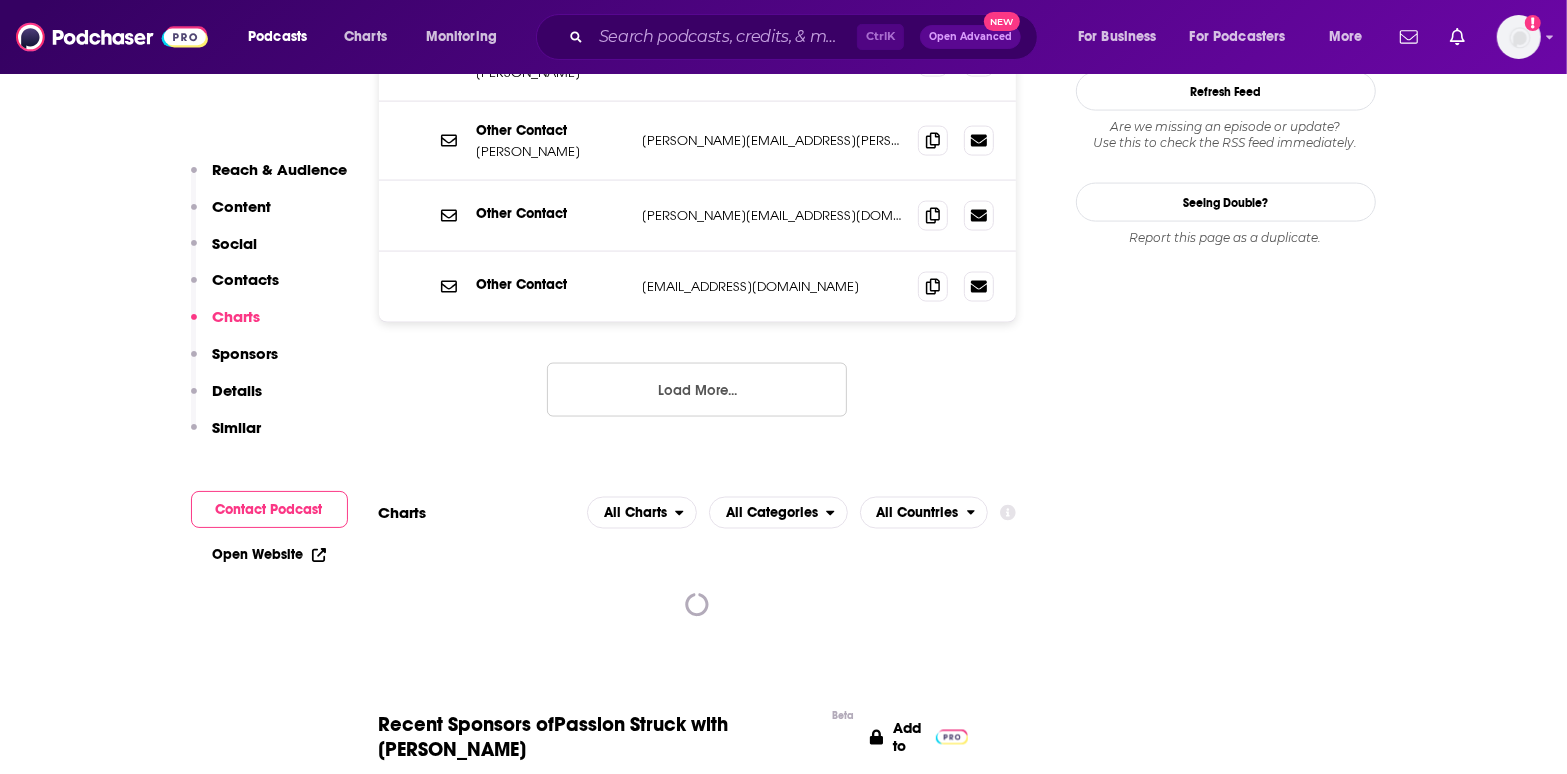scroll, scrollTop: 2386, scrollLeft: 0, axis: vertical 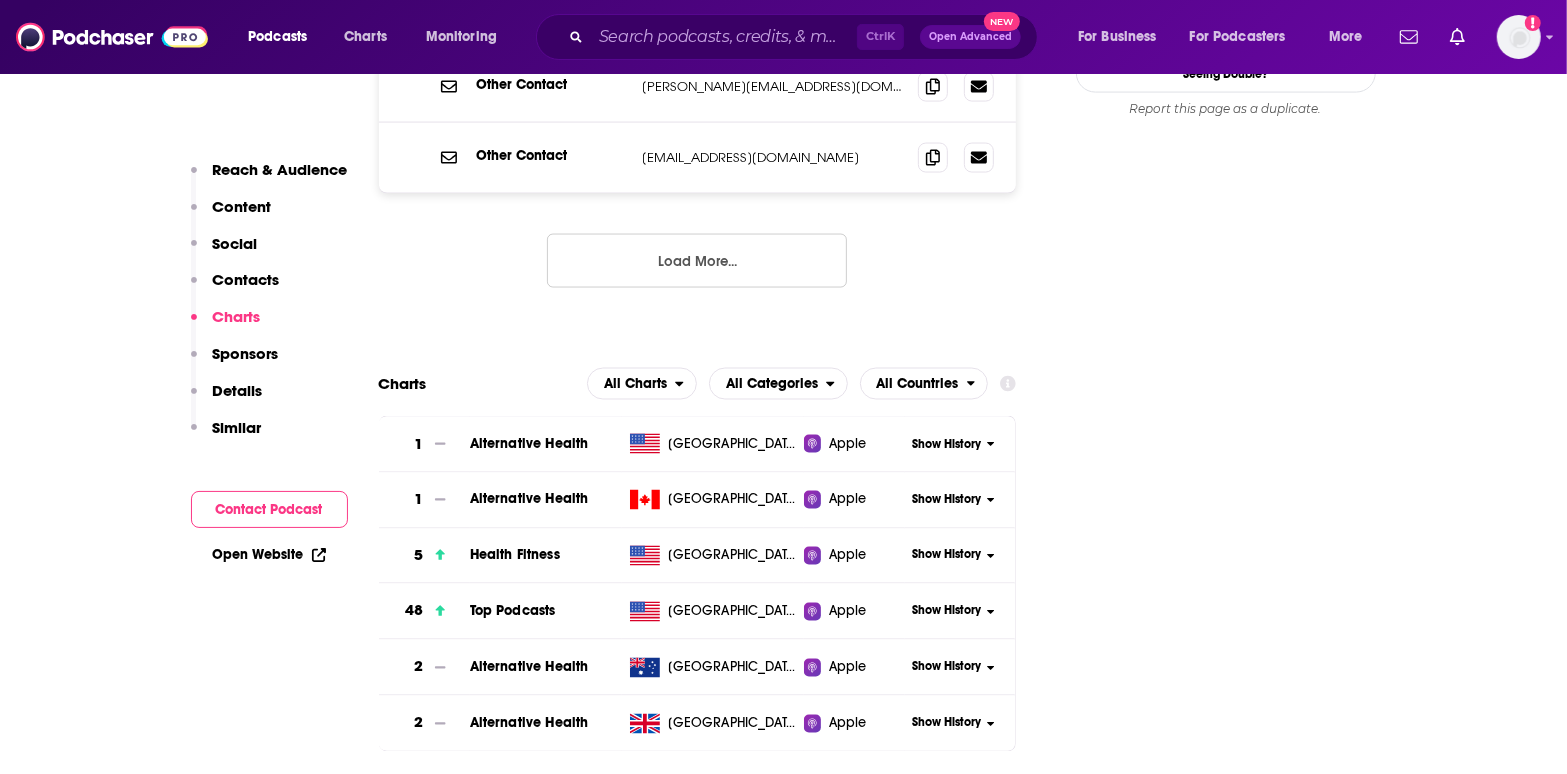 click on "RSS   Podcast Email [PERSON_NAME] Miles [EMAIL_ADDRESS][DOMAIN_NAME] [PERSON_NAME][EMAIL_ADDRESS][DOMAIN_NAME]     General Inquiry [PERSON_NAME] [EMAIL_ADDRESS][DOMAIN_NAME] [EMAIL_ADDRESS][DOMAIN_NAME]     Other Contact [PERSON_NAME] [PERSON_NAME][EMAIL_ADDRESS][PERSON_NAME][DOMAIN_NAME] [PERSON_NAME][DOMAIN_NAME][EMAIL_ADDRESS][PERSON_NAME][DOMAIN_NAME]     Other Contact [PERSON_NAME][EMAIL_ADDRESS][DOMAIN_NAME] [PERSON_NAME][EMAIL_ADDRESS][DOMAIN_NAME]     Other Contact [EMAIL_ADDRESS][DOMAIN_NAME] [EMAIL_ADDRESS][DOMAIN_NAME] Load More..." at bounding box center [698, 67] 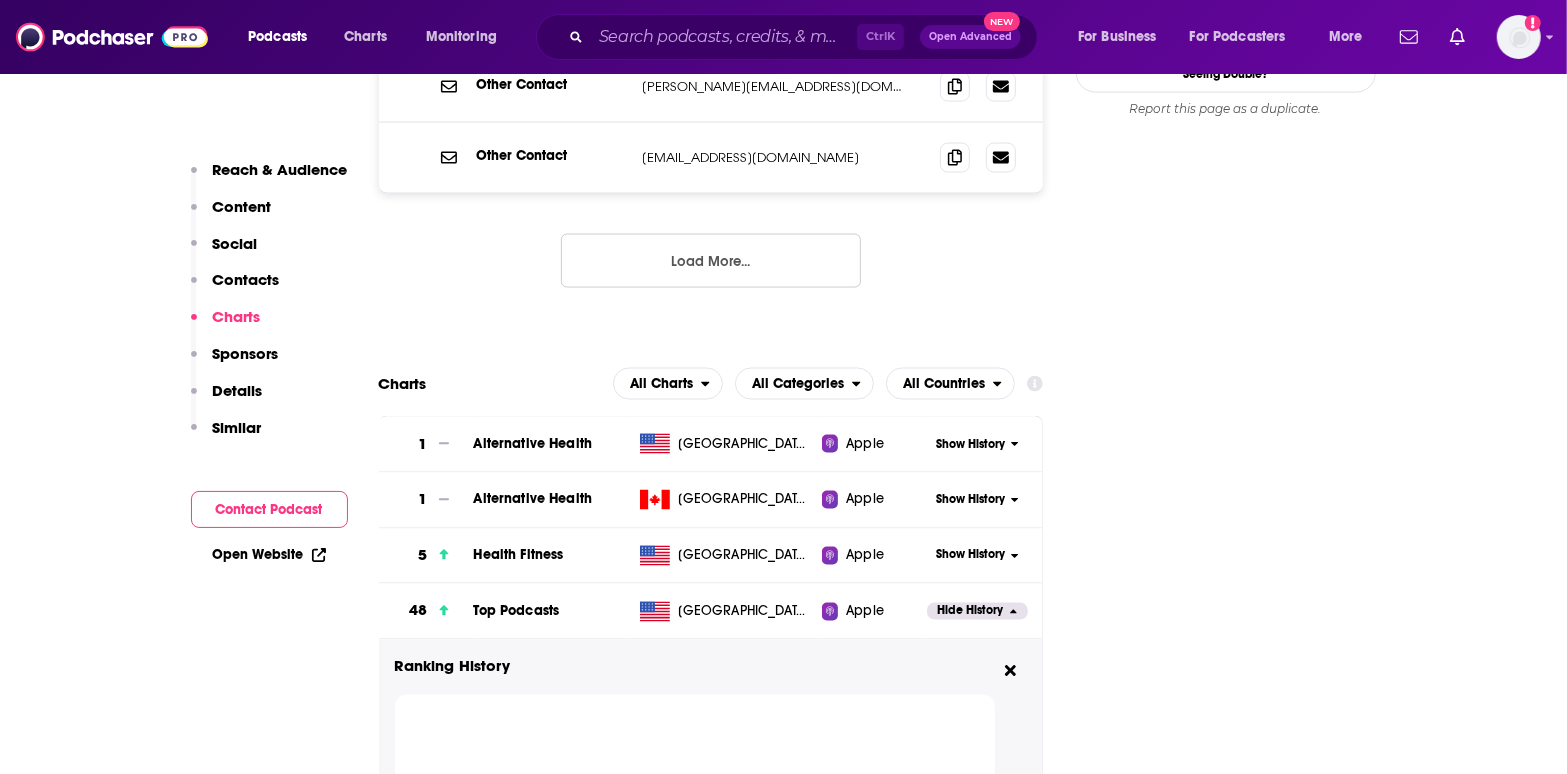 scroll, scrollTop: 2659, scrollLeft: 0, axis: vertical 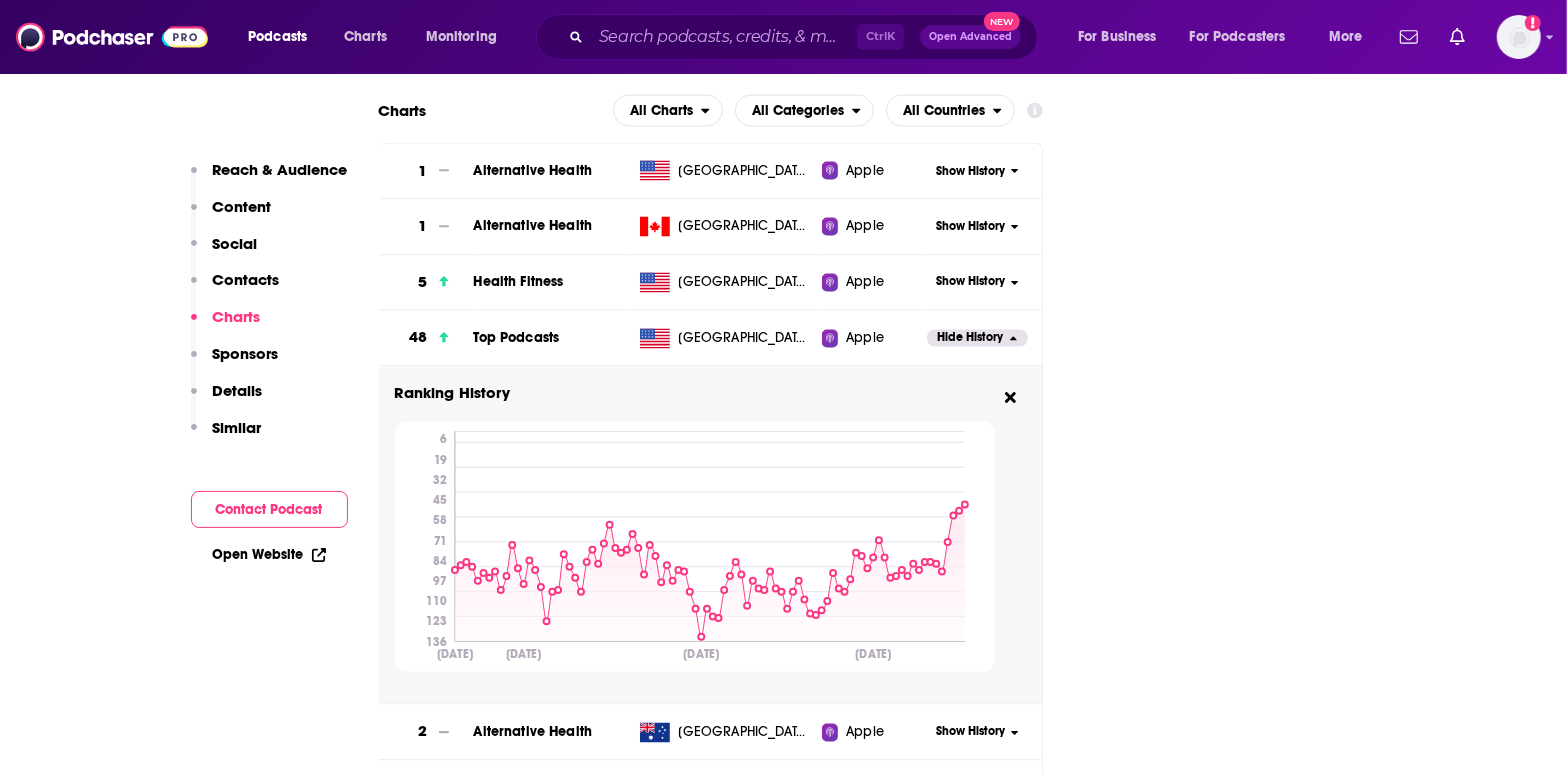 drag, startPoint x: 226, startPoint y: 623, endPoint x: 239, endPoint y: 607, distance: 20.615528 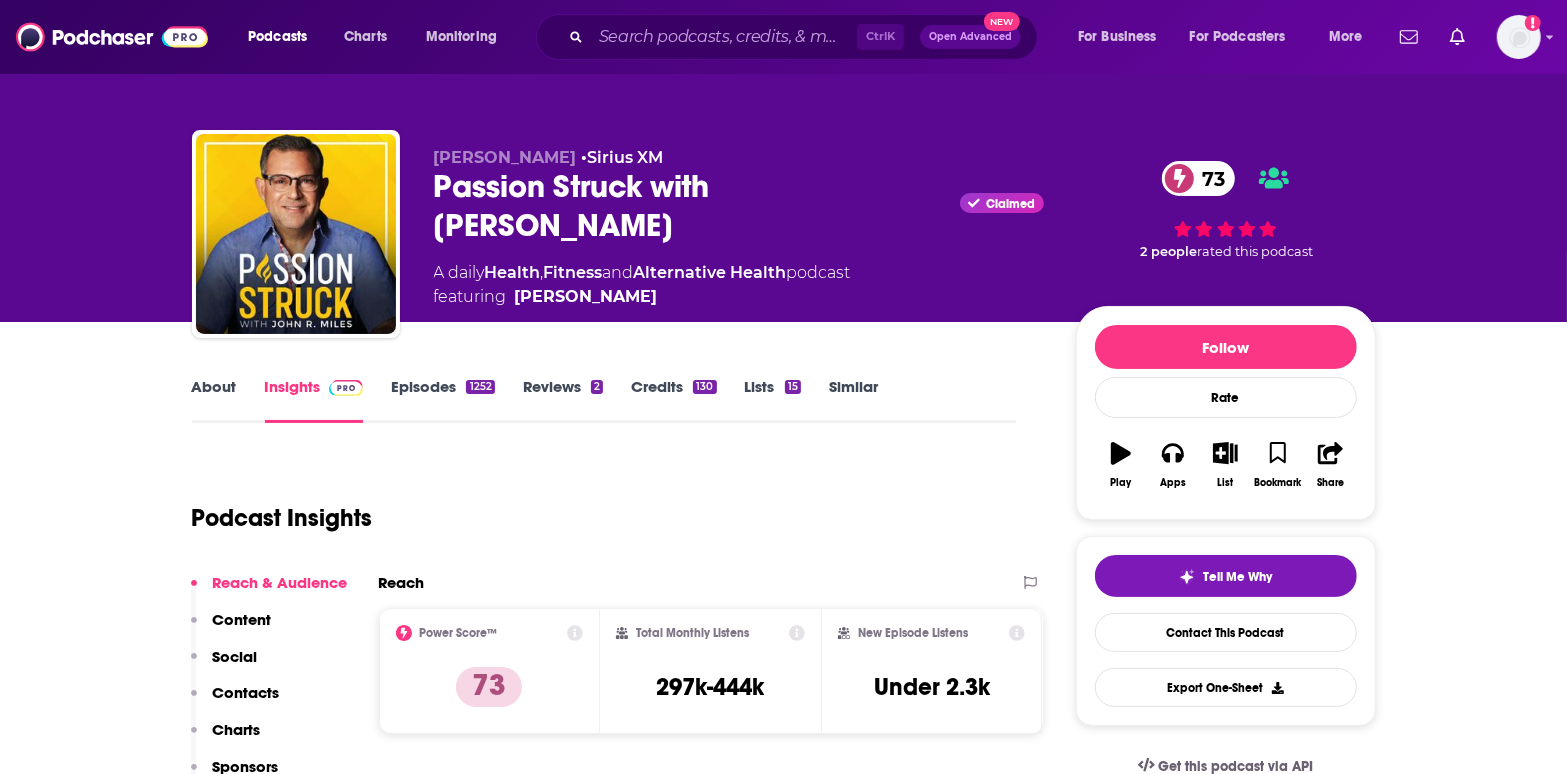 scroll, scrollTop: 0, scrollLeft: 0, axis: both 